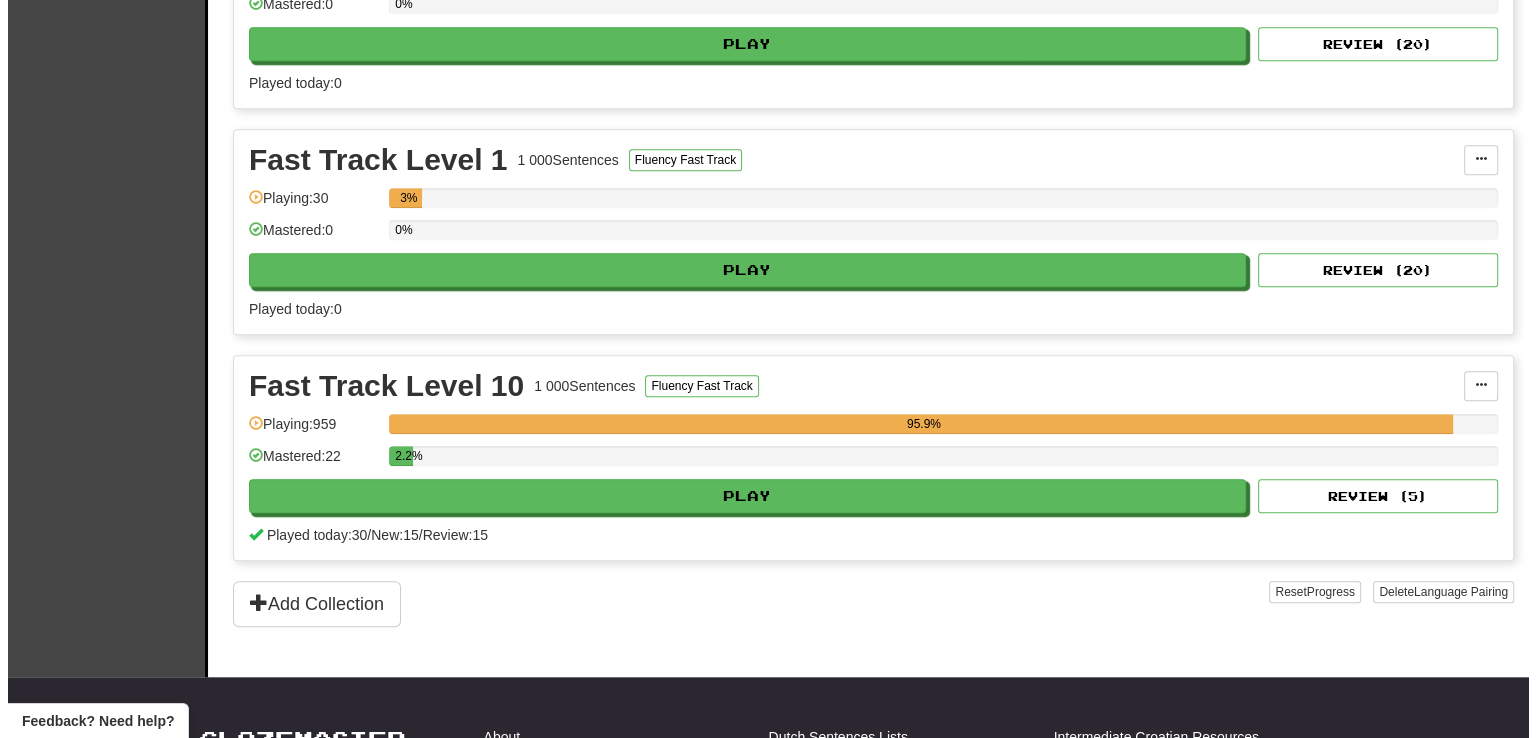 scroll, scrollTop: 1700, scrollLeft: 0, axis: vertical 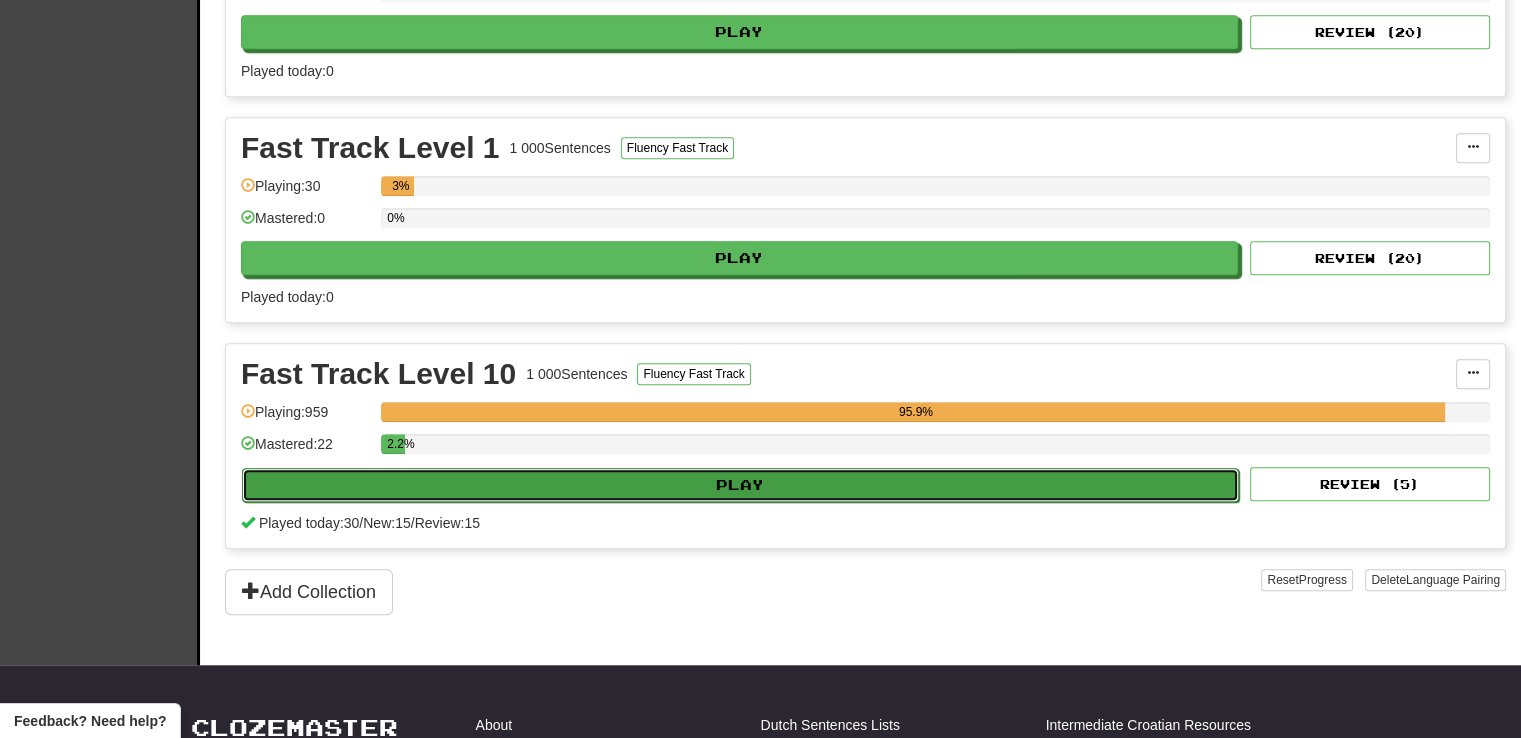 click on "Play" at bounding box center (740, 485) 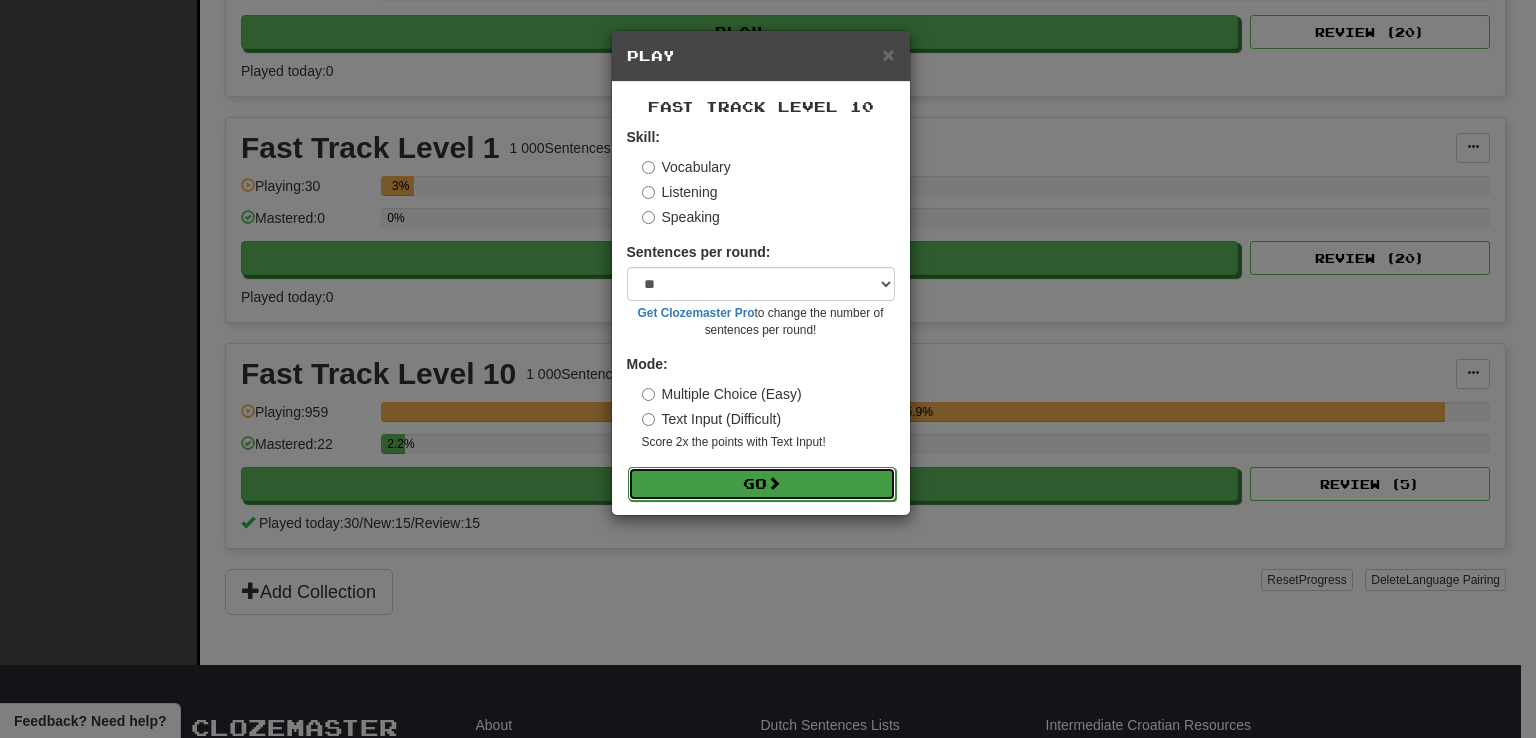 click on "Go" at bounding box center (762, 484) 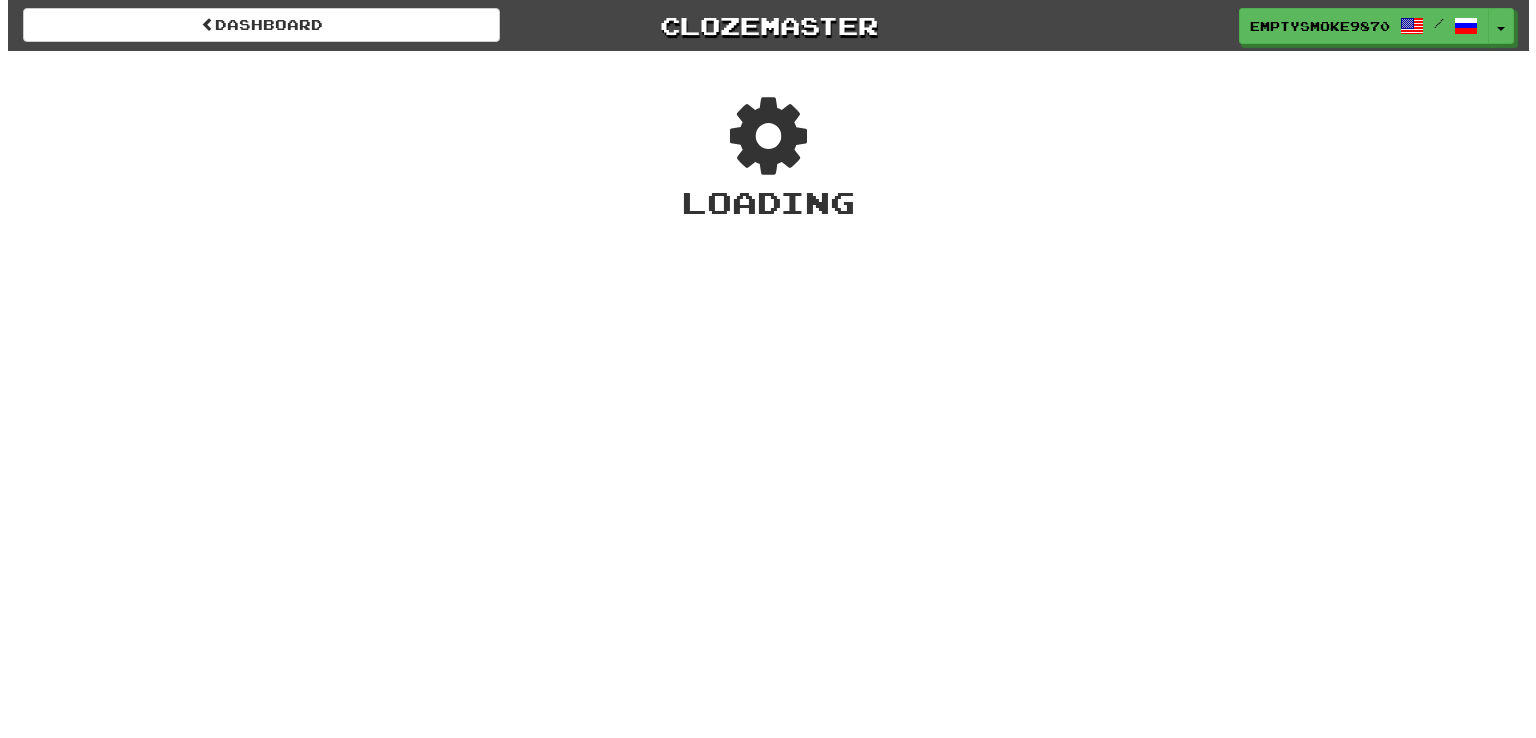 scroll, scrollTop: 0, scrollLeft: 0, axis: both 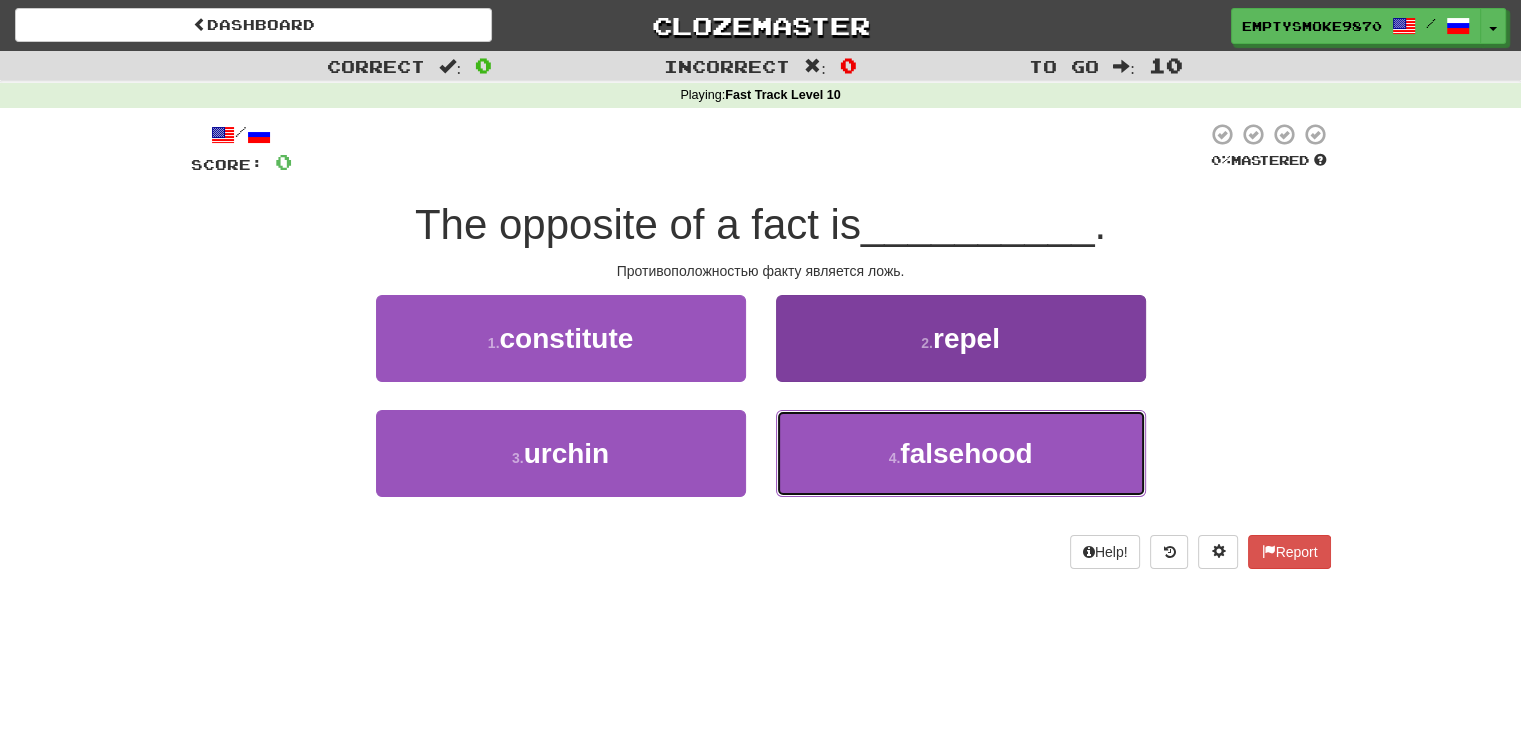click on "4 .  falsehood" at bounding box center (961, 453) 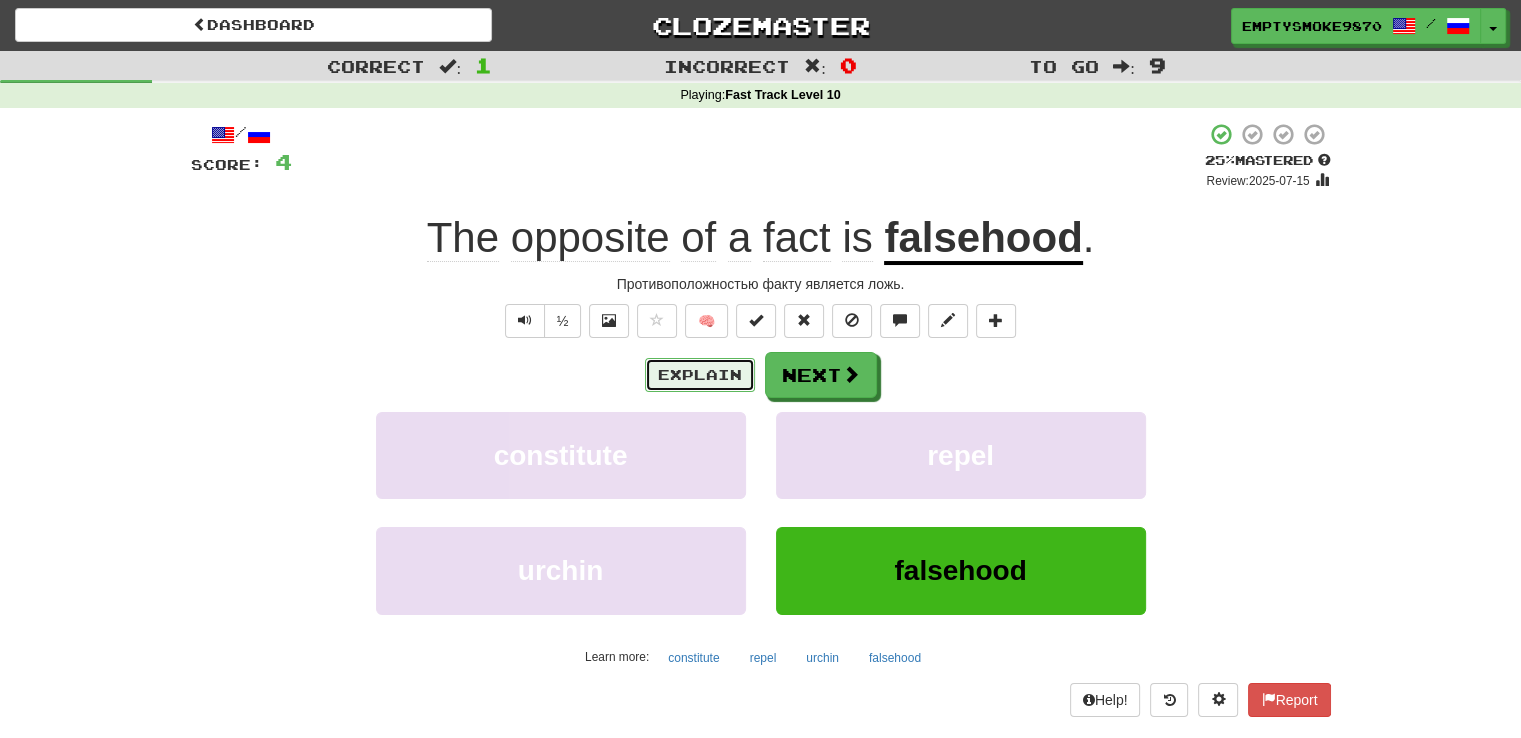 click on "Explain" at bounding box center (700, 375) 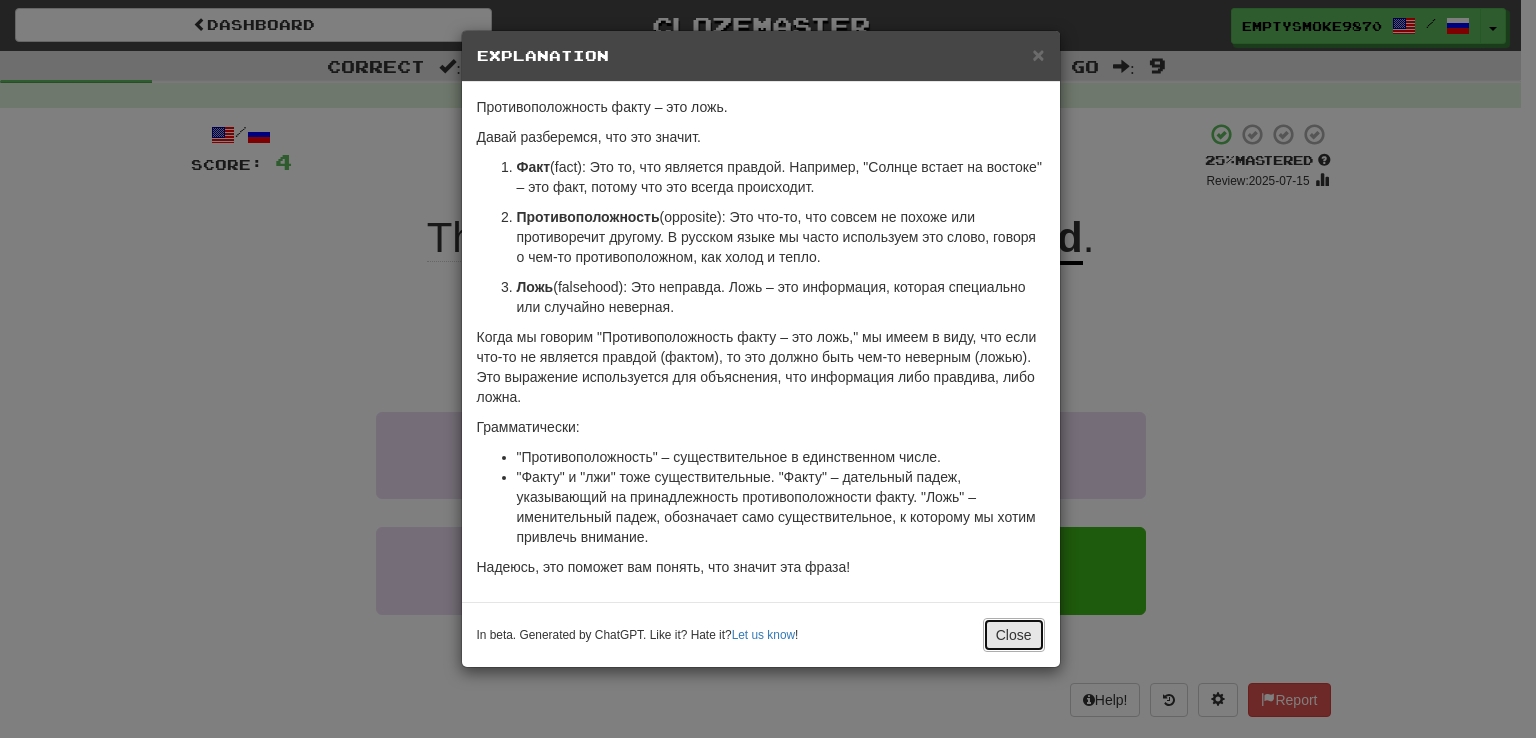 click on "Close" at bounding box center [1014, 635] 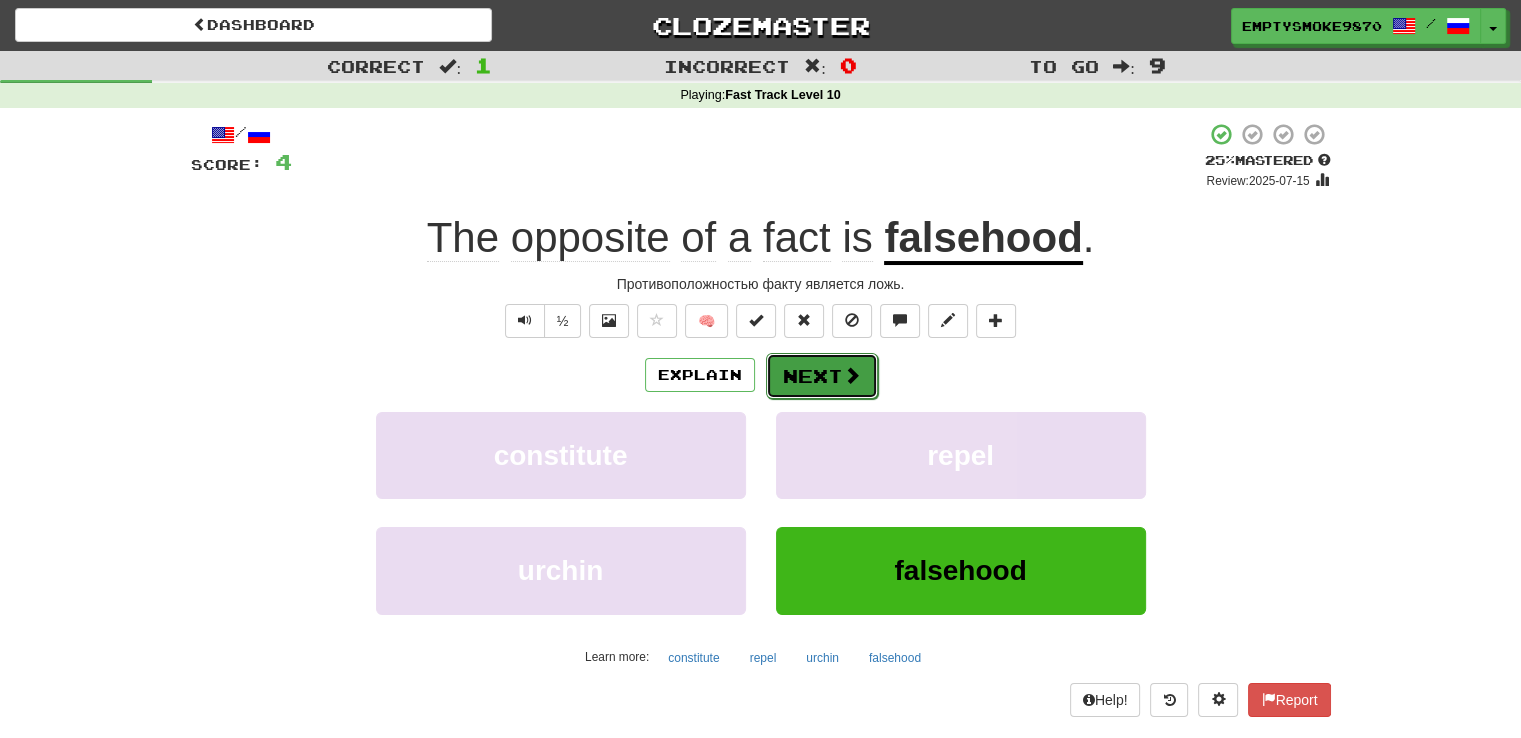 click on "Next" at bounding box center (822, 376) 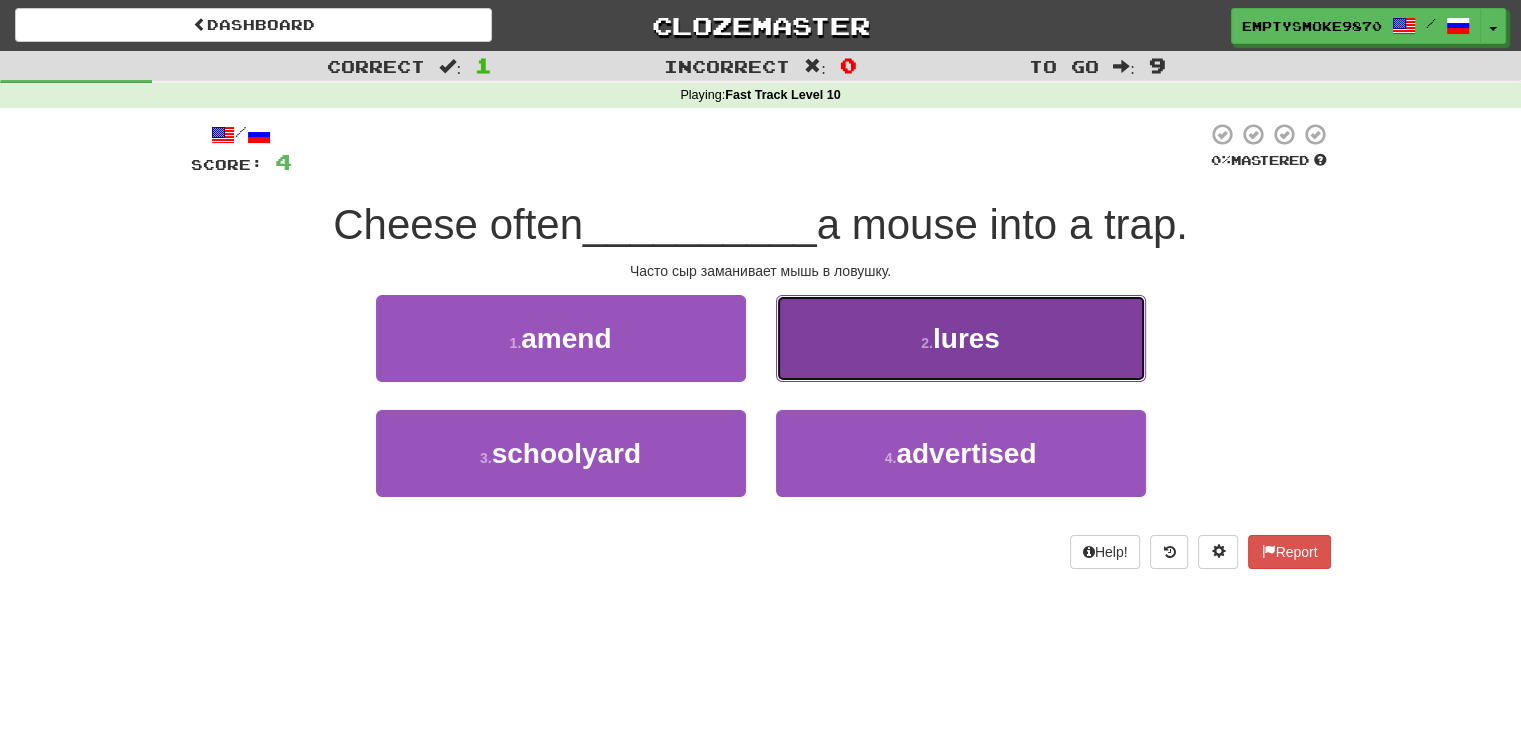 click on "2 .  lures" at bounding box center (961, 338) 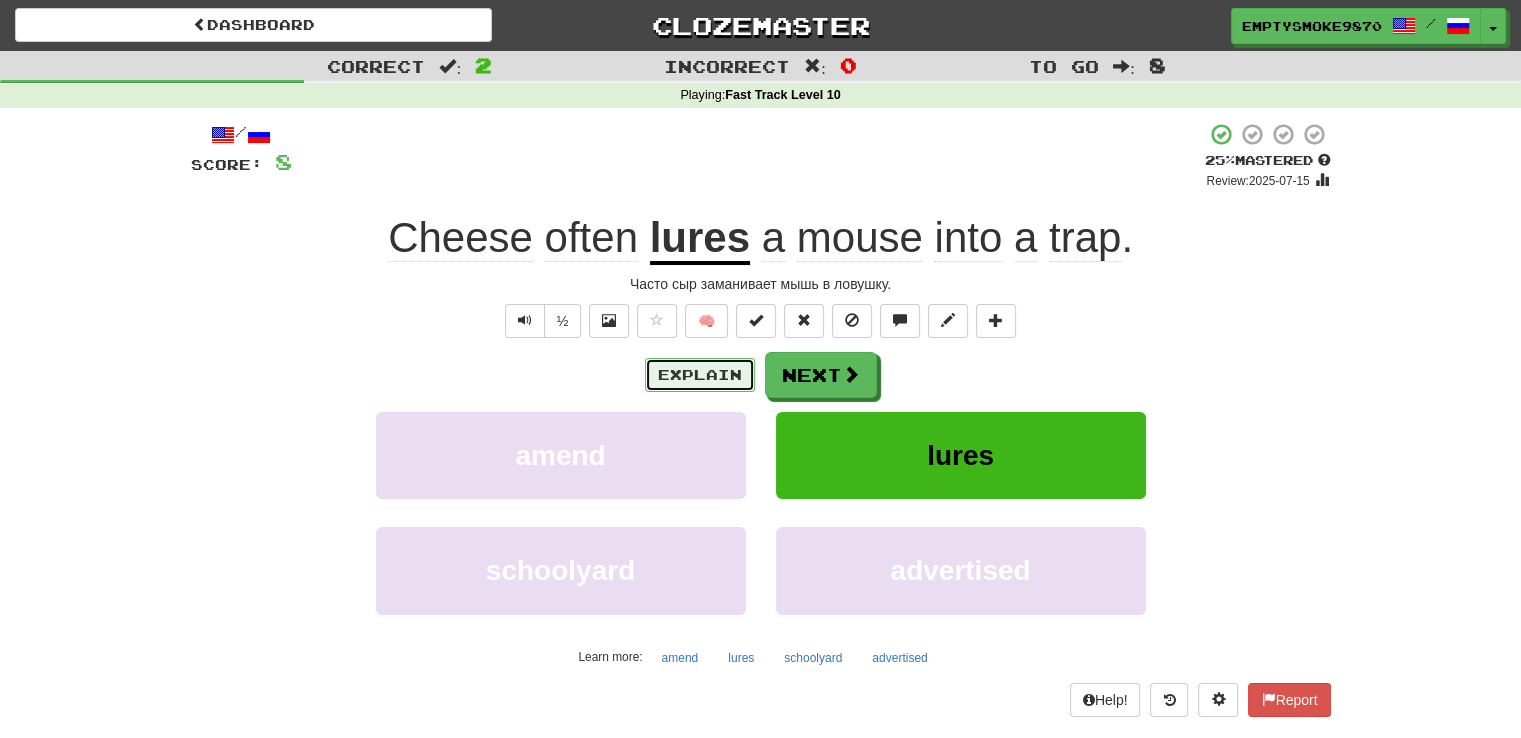 click on "Explain" at bounding box center [700, 375] 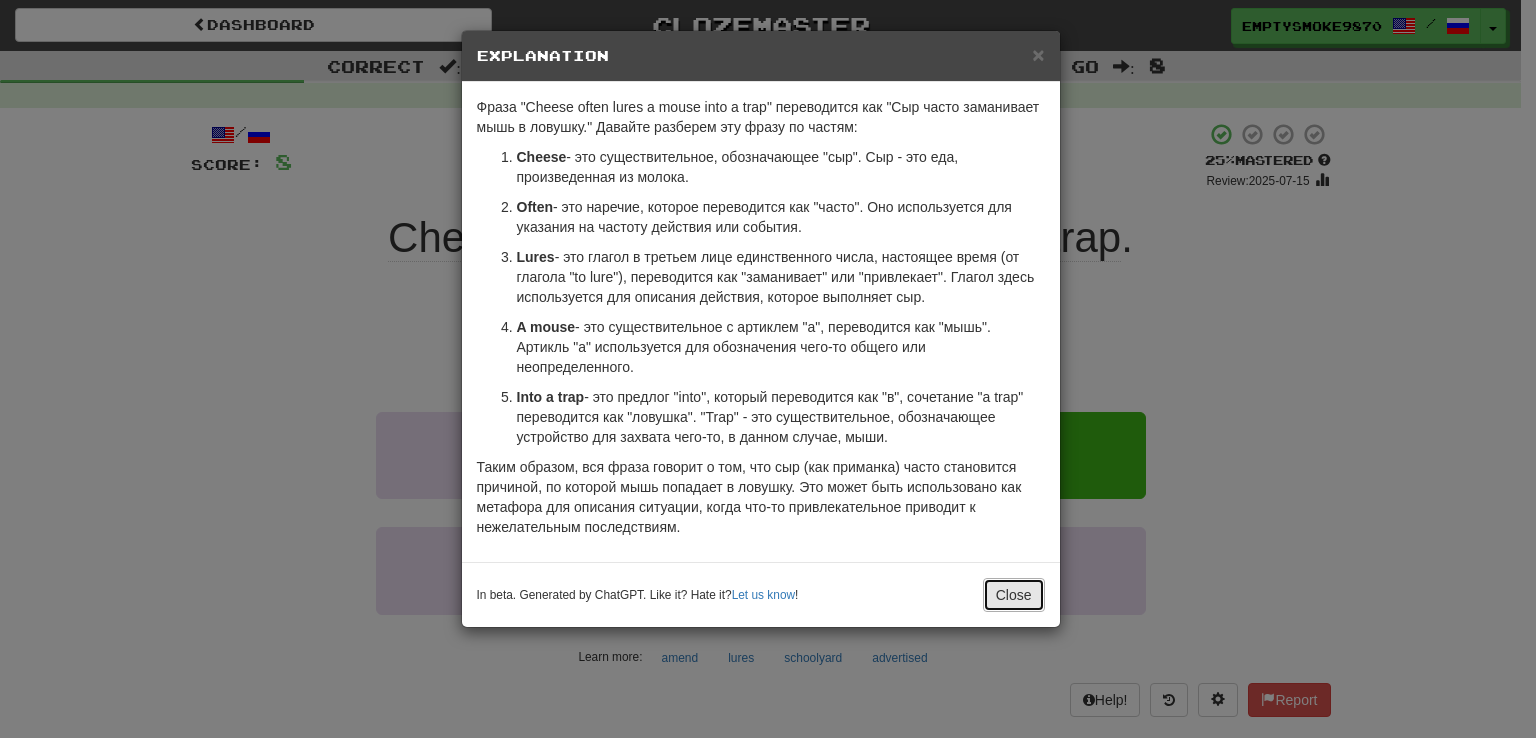 click on "Close" at bounding box center [1014, 595] 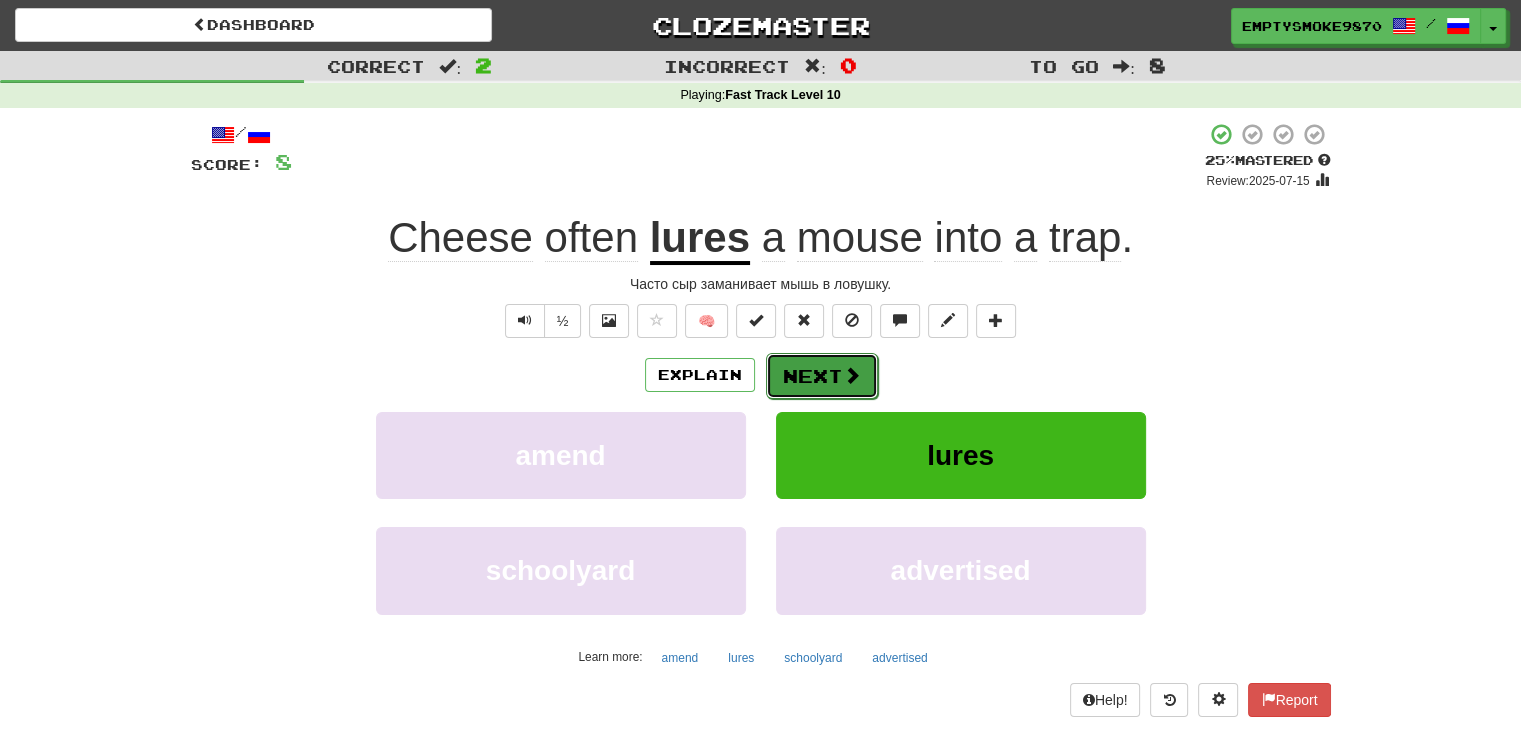 click on "Next" at bounding box center (822, 376) 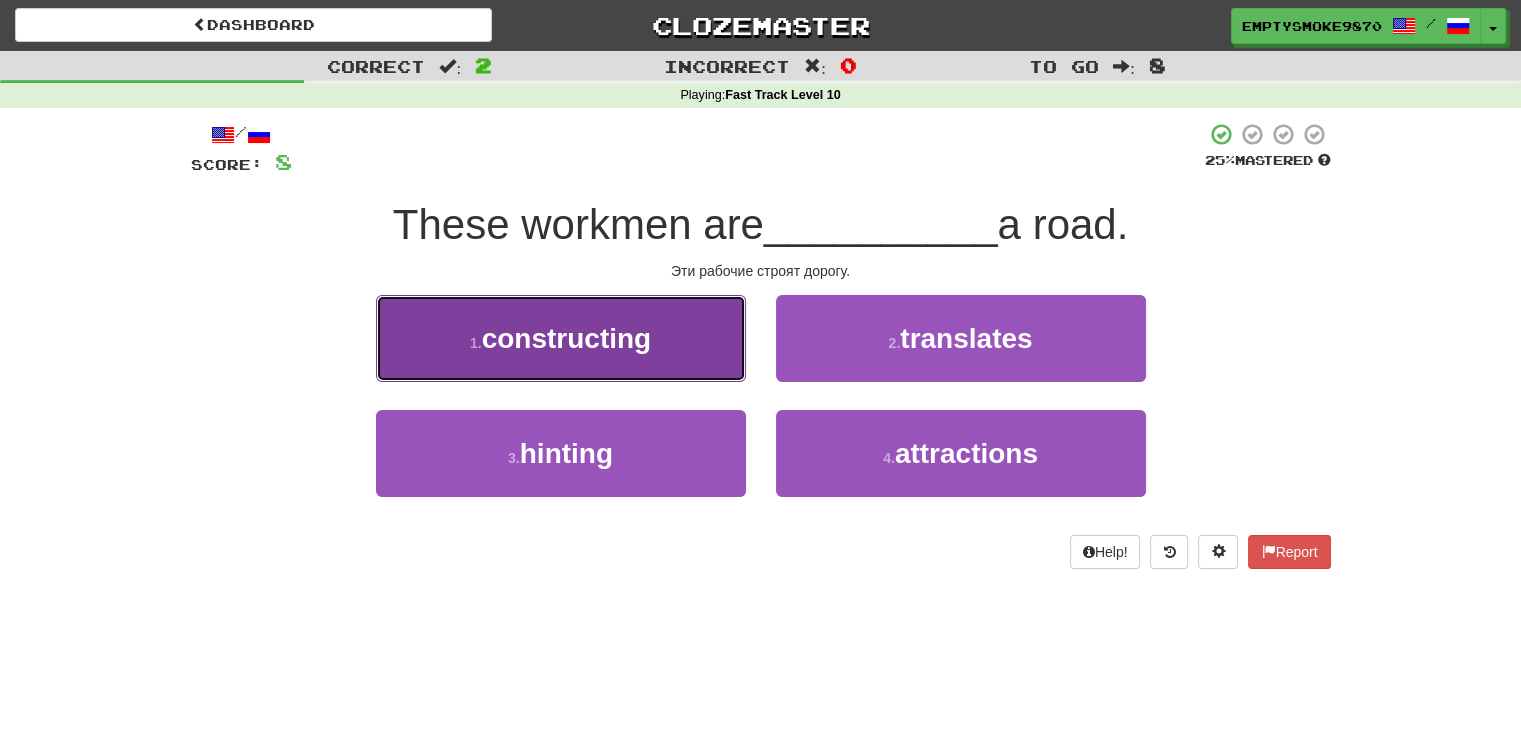 click on "1 .  constructing" at bounding box center (561, 338) 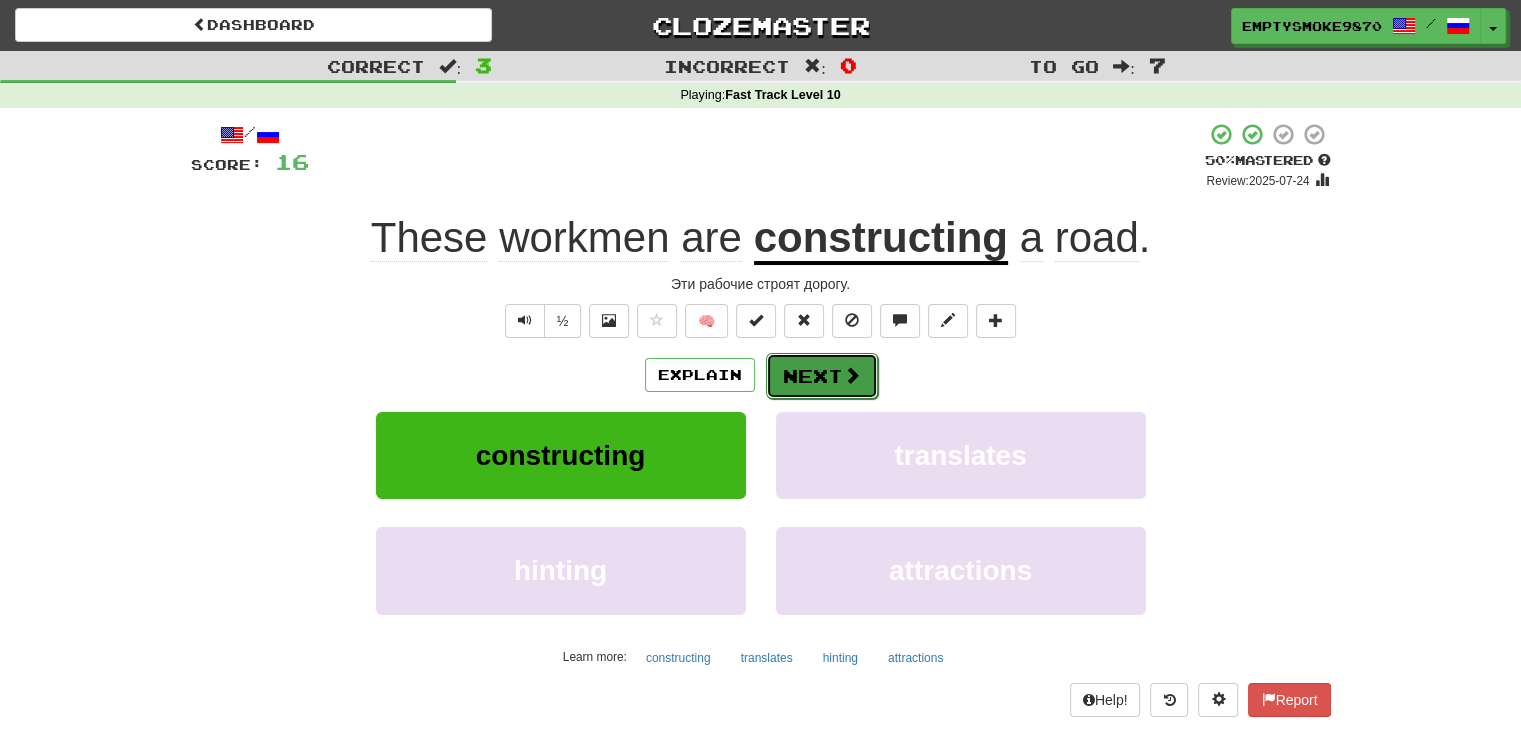 click on "Next" at bounding box center (822, 376) 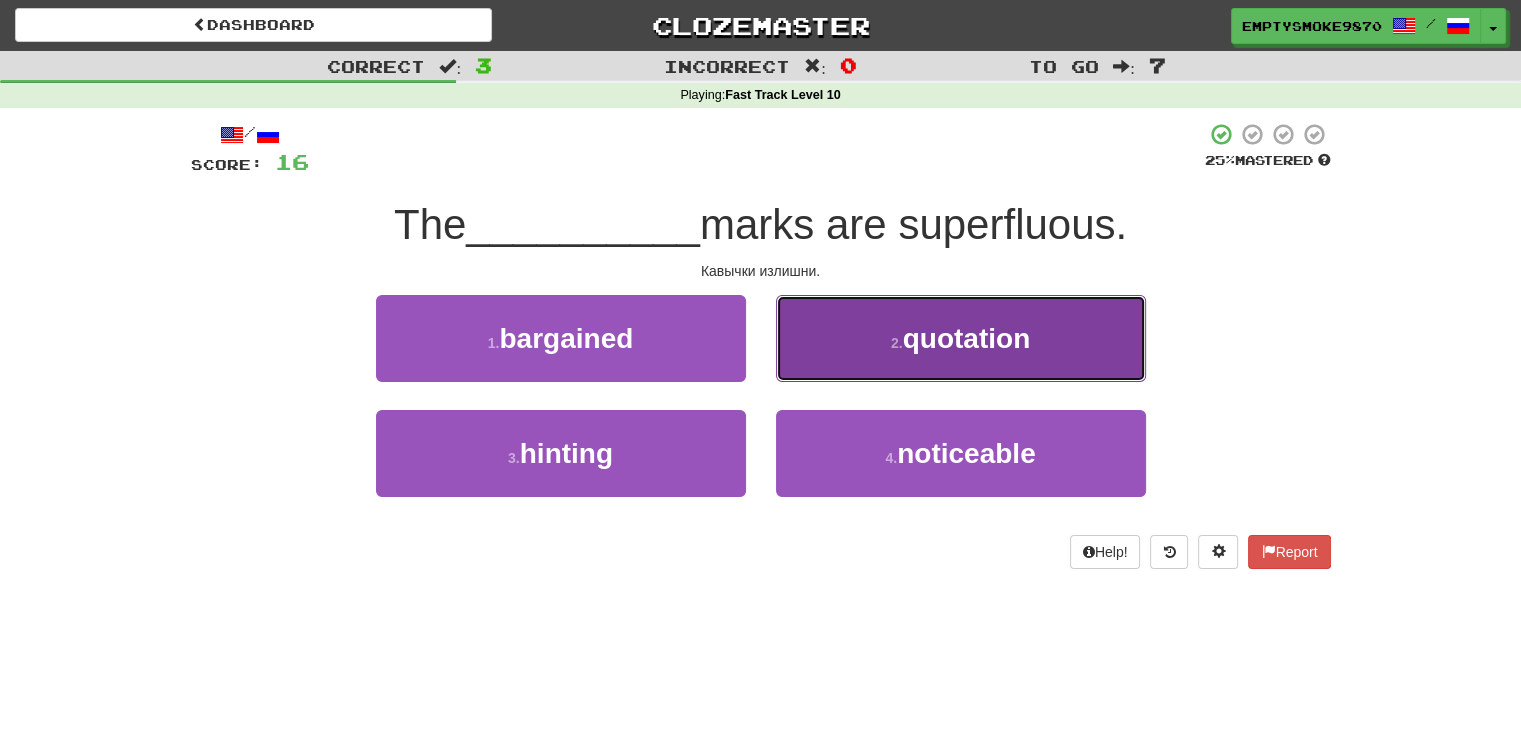 click on "2 .  quotation" at bounding box center [961, 338] 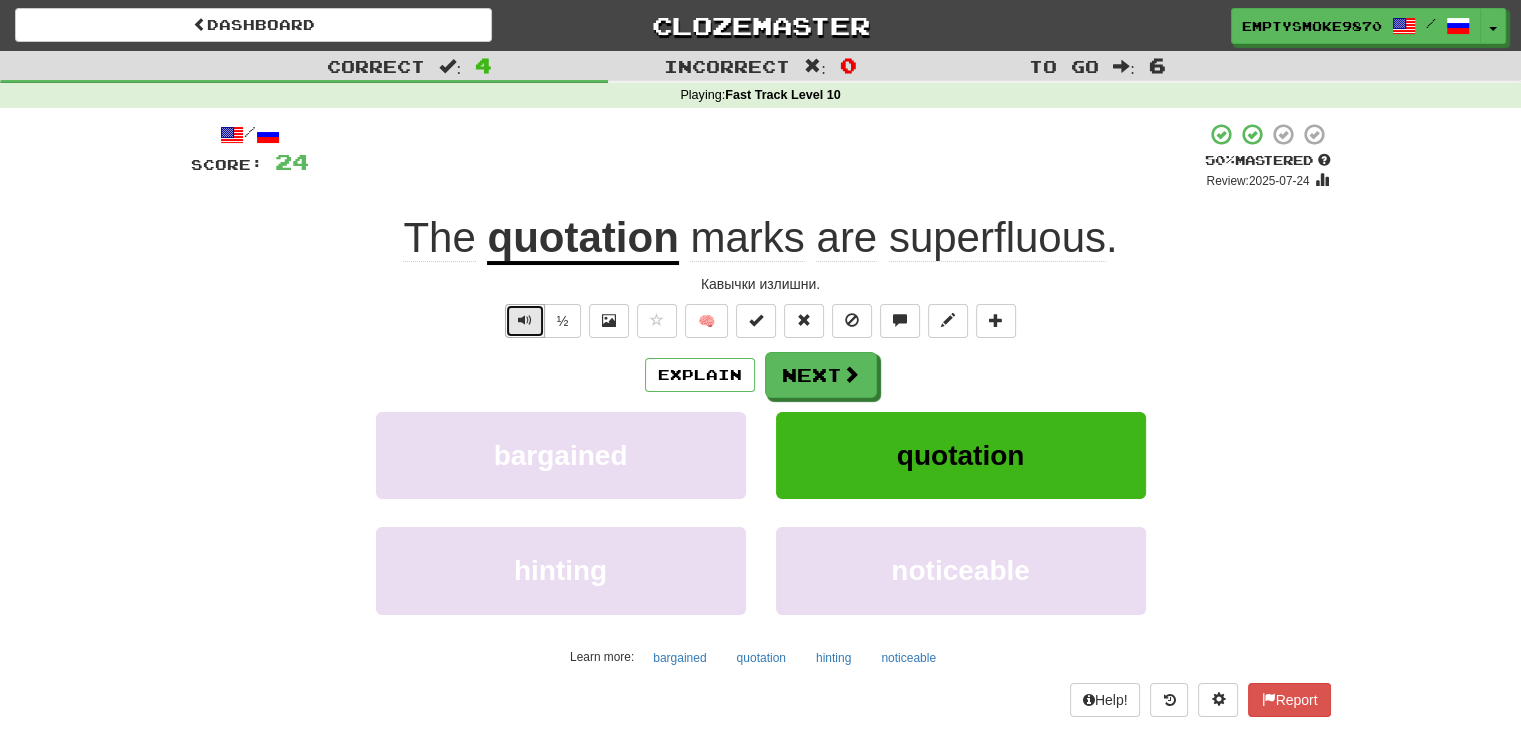 click at bounding box center [525, 321] 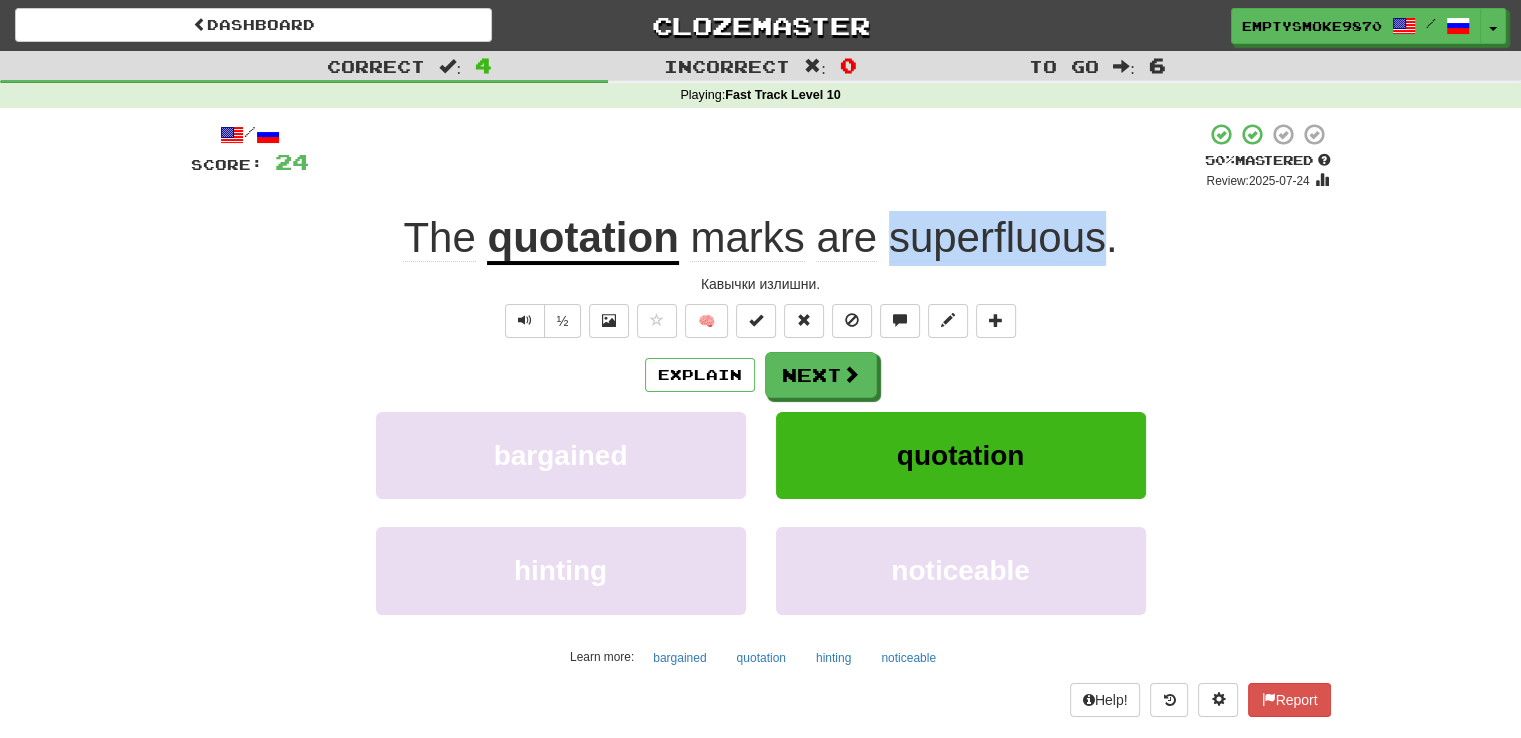 drag, startPoint x: 888, startPoint y: 241, endPoint x: 1104, endPoint y: 240, distance: 216.00232 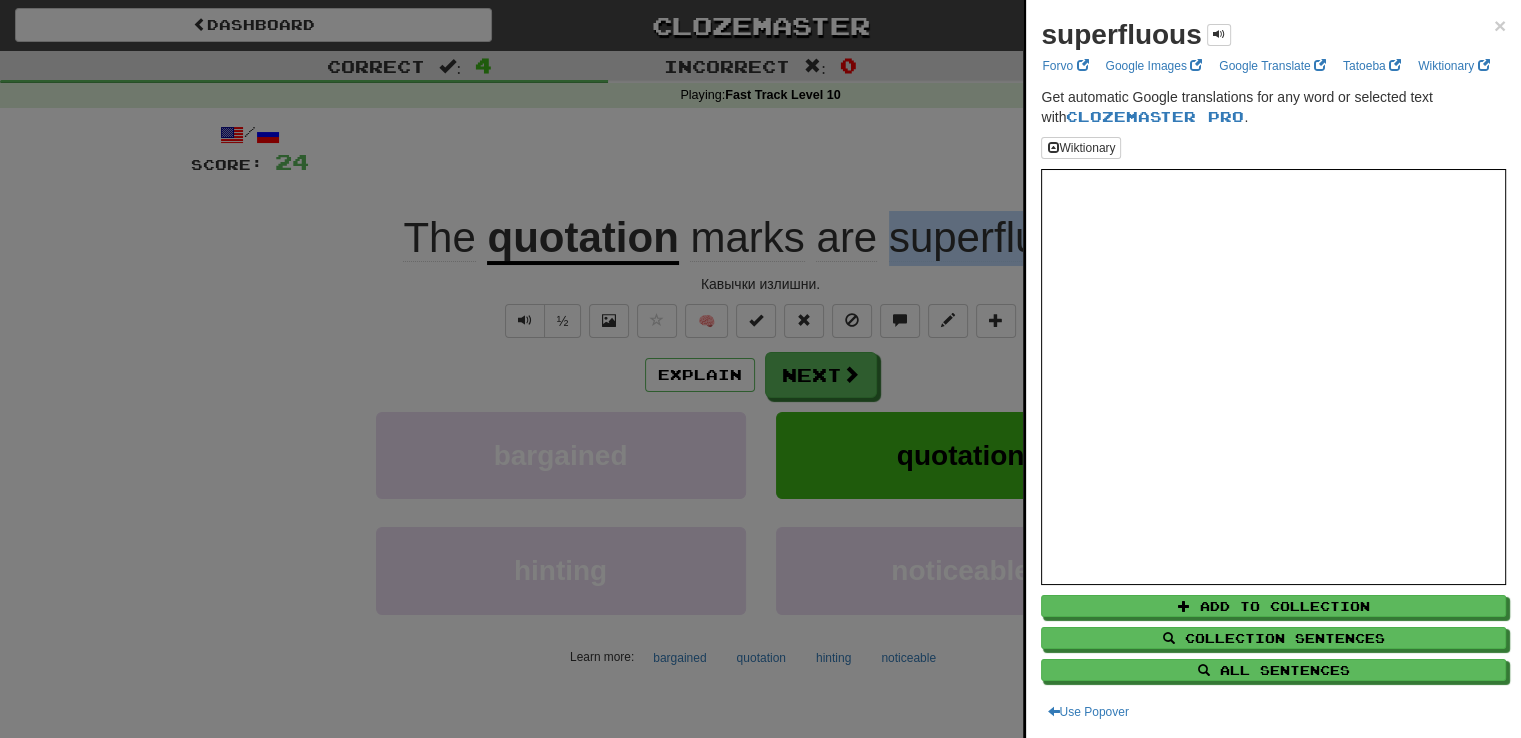 copy on "superfluous" 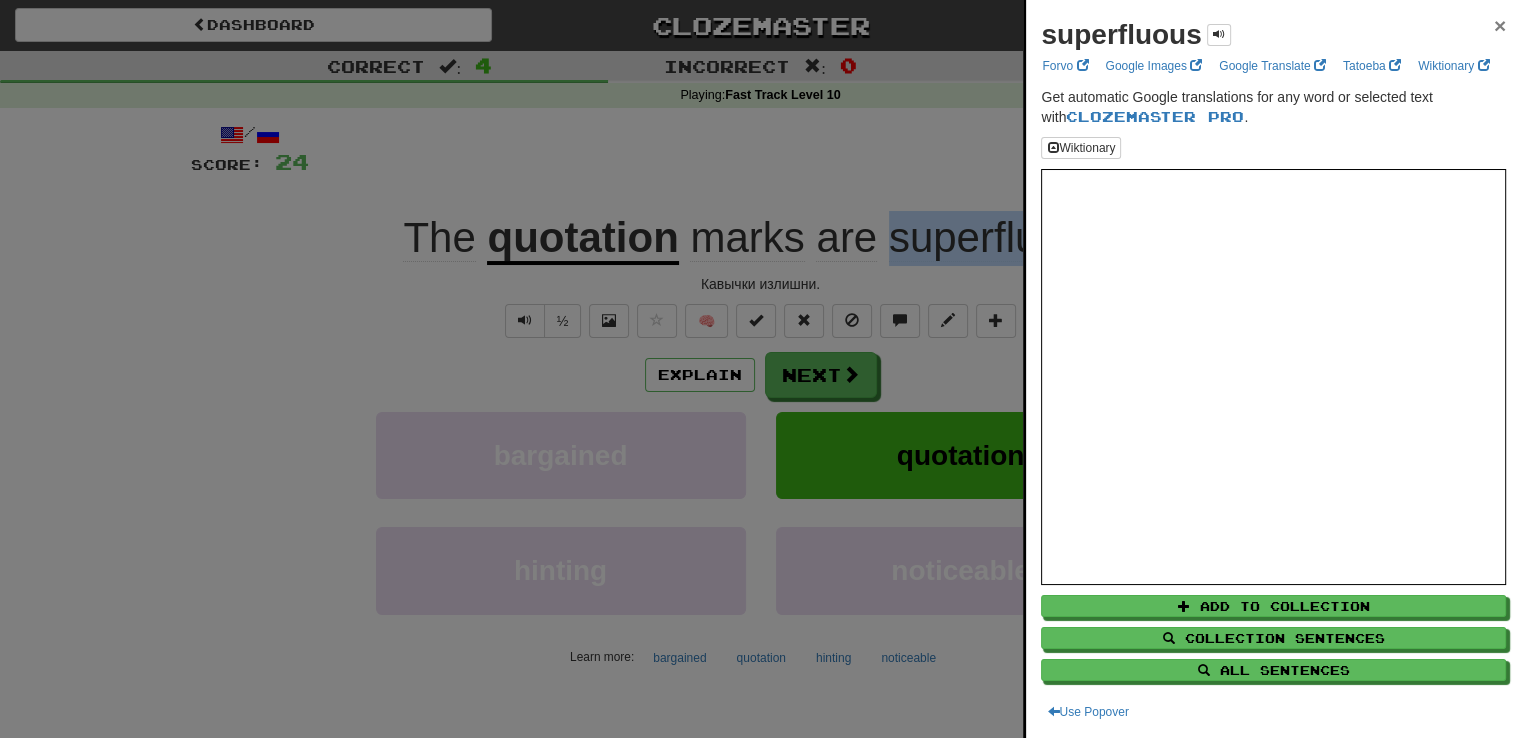 click on "×" at bounding box center [1500, 25] 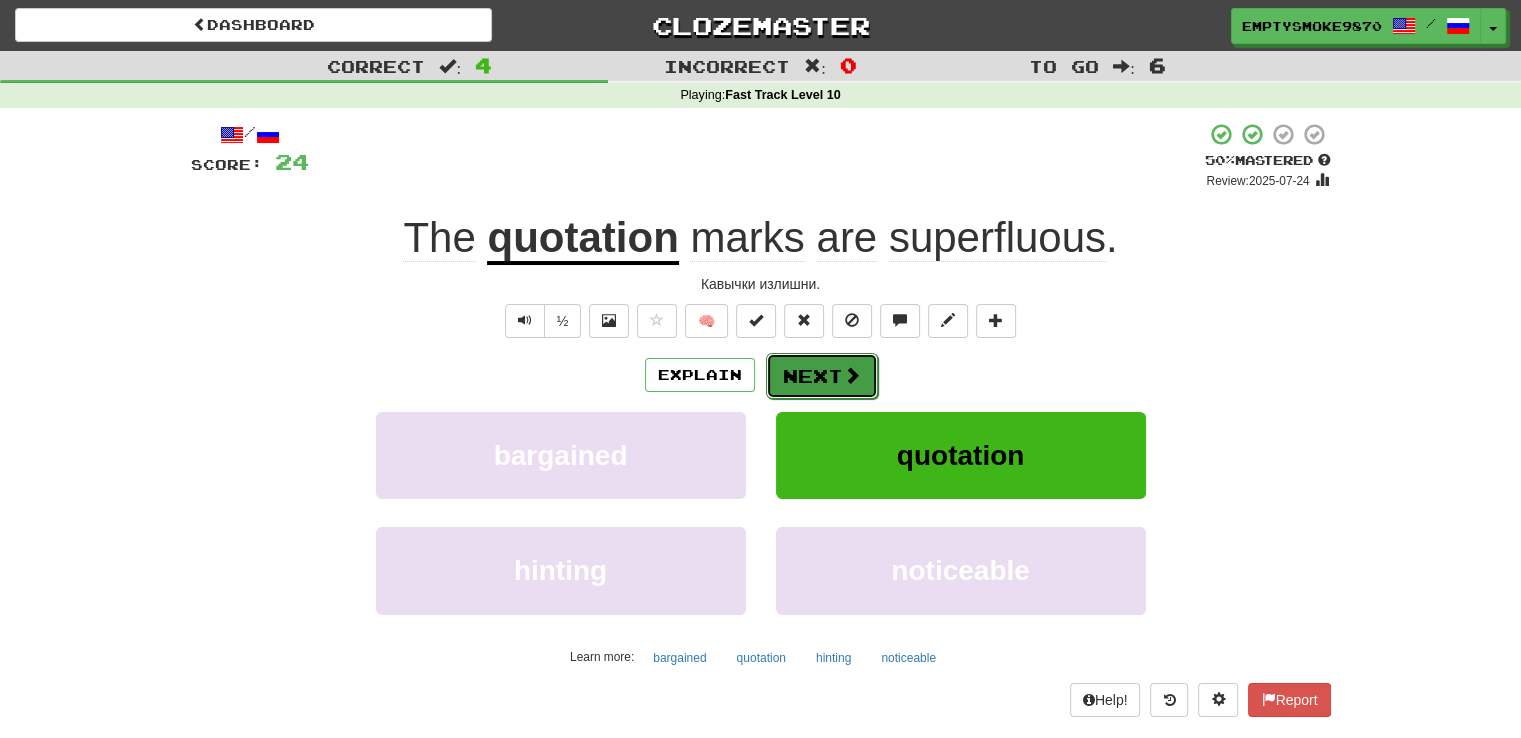 click on "Next" at bounding box center (822, 376) 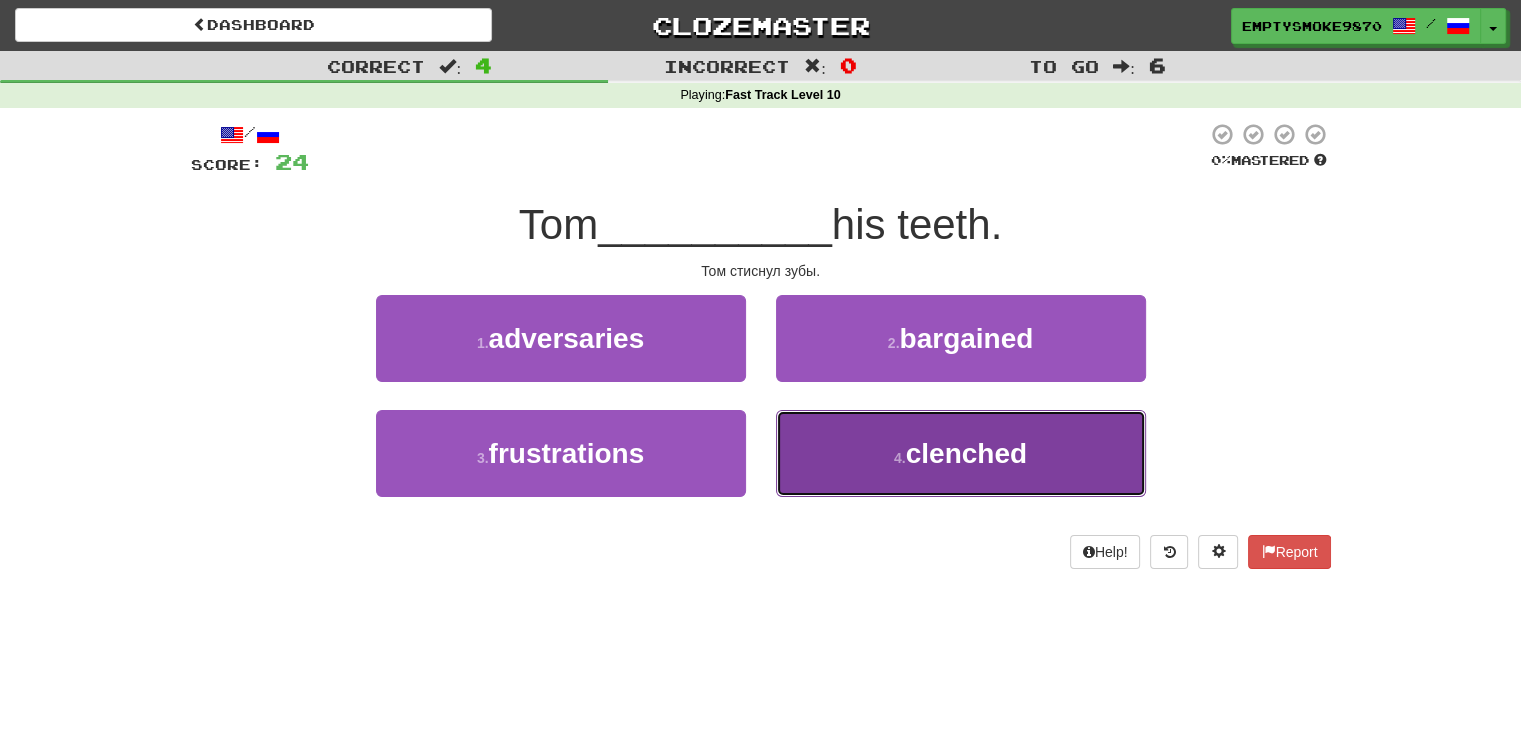 click on "4 .  clenched" at bounding box center (961, 453) 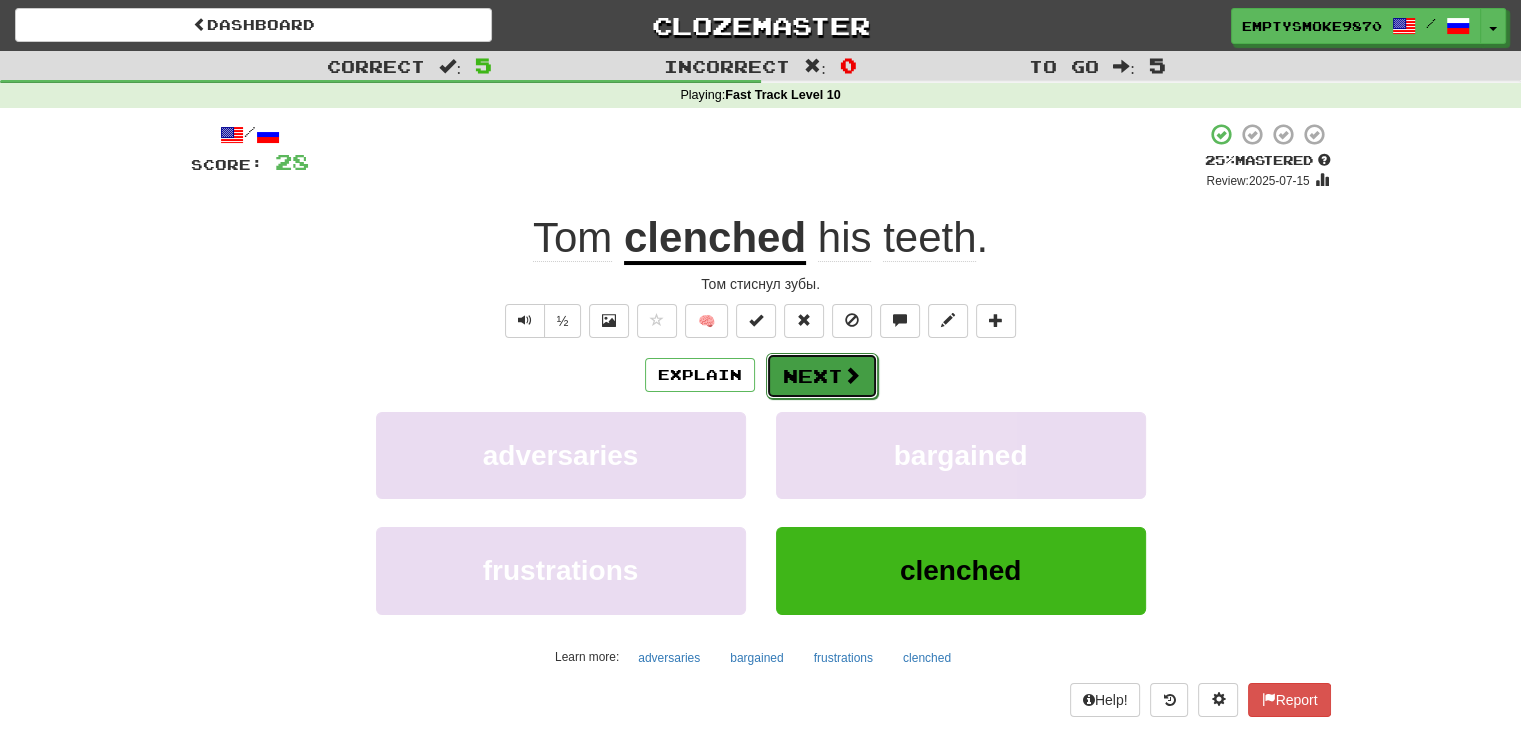 click on "Next" at bounding box center (822, 376) 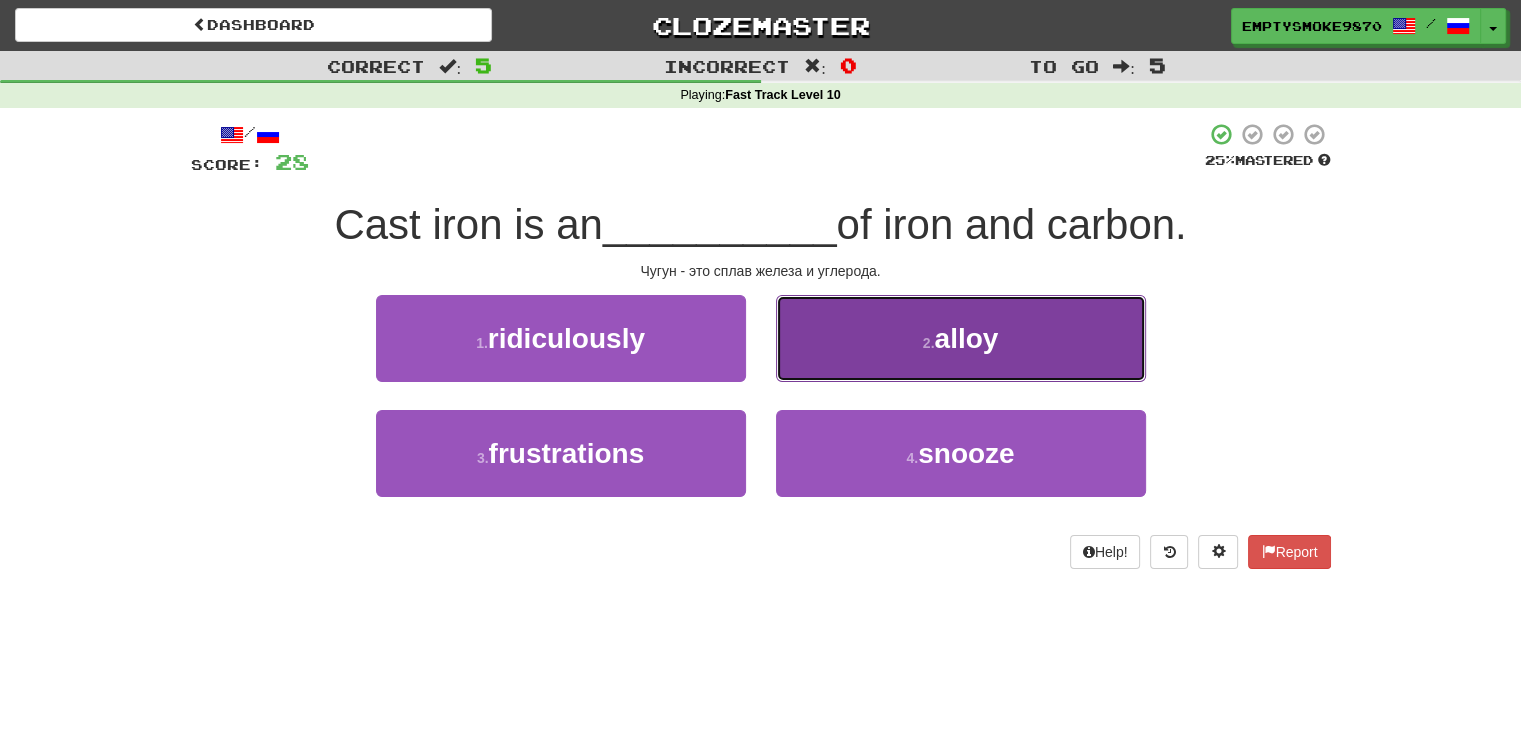 click on "2 .  alloy" at bounding box center (961, 338) 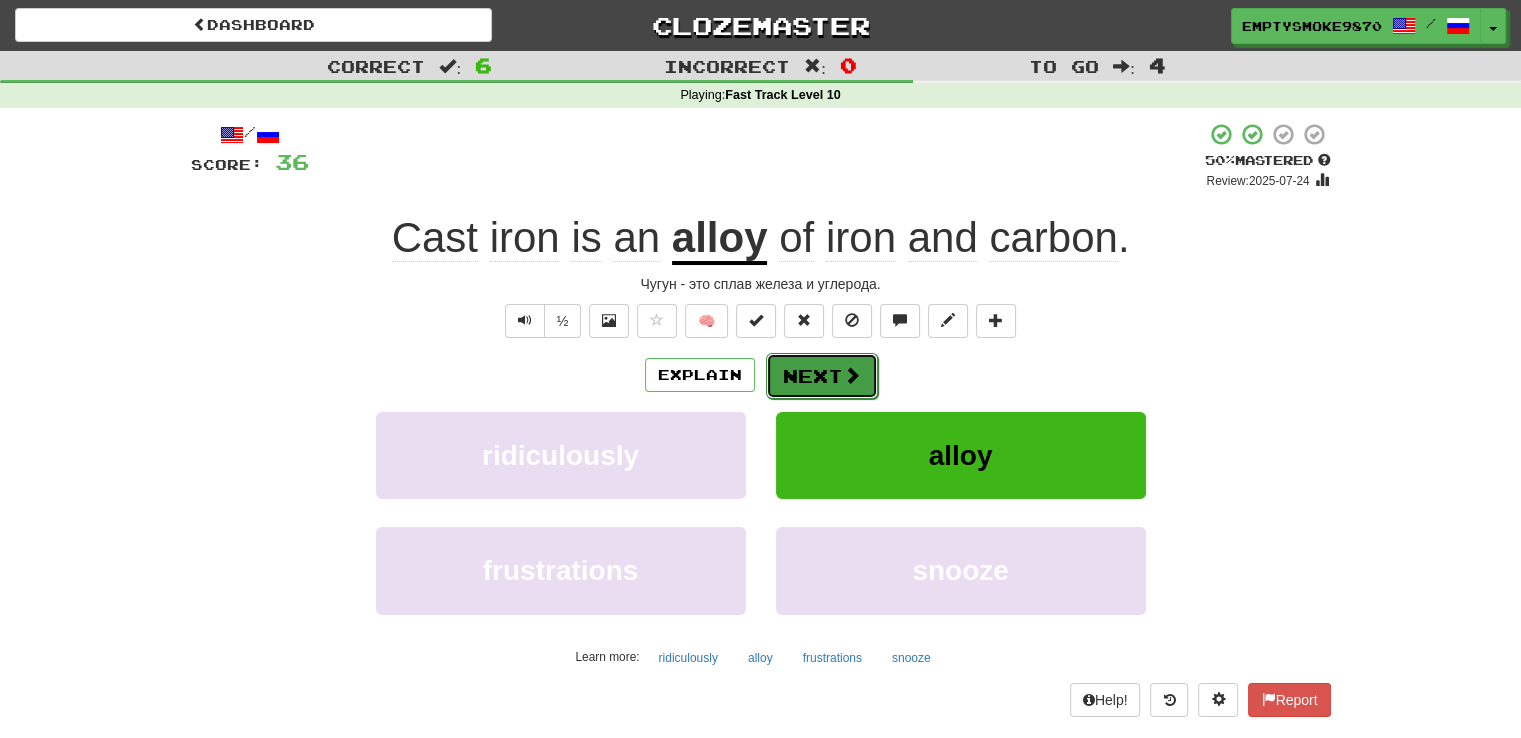 click on "Next" at bounding box center (822, 376) 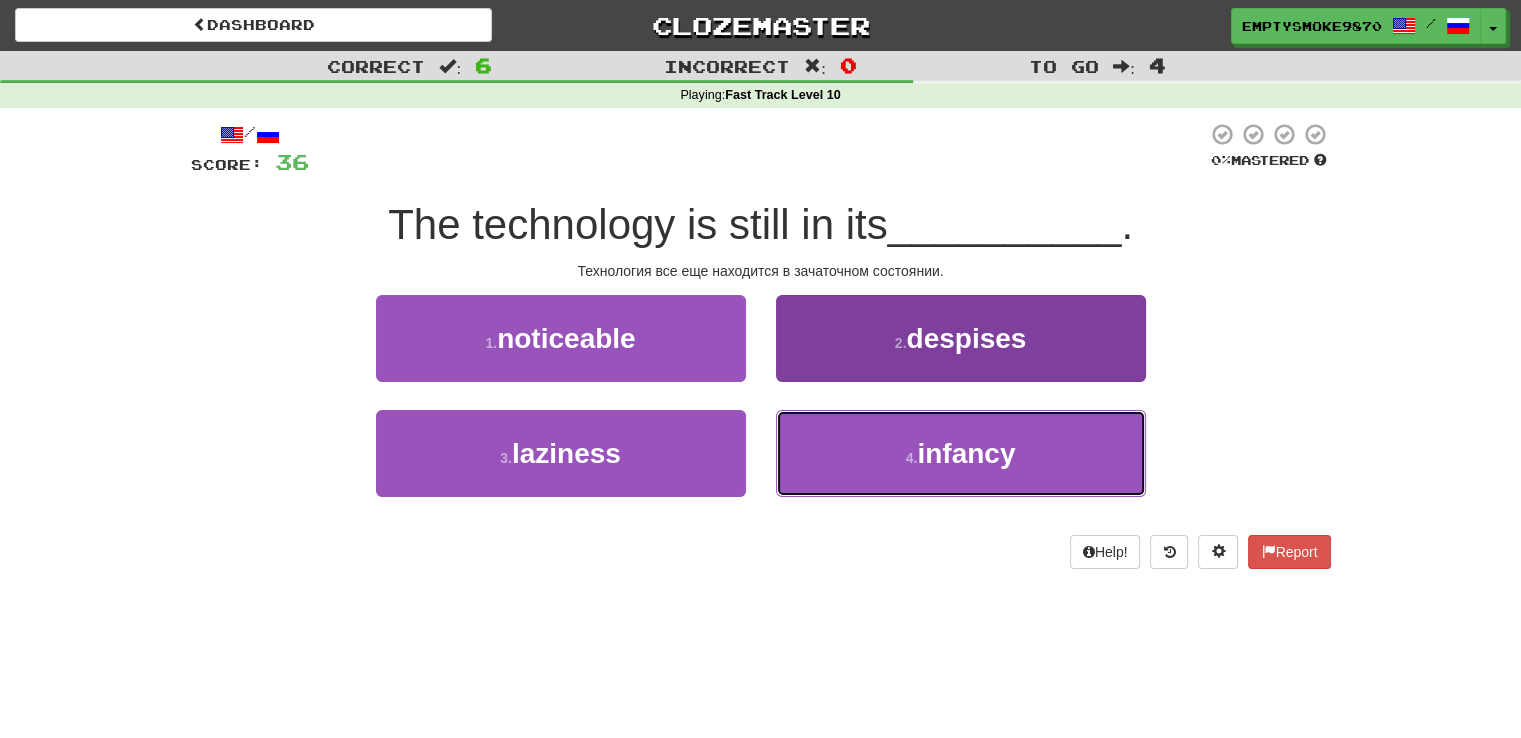 click on "4 .  infancy" at bounding box center (961, 453) 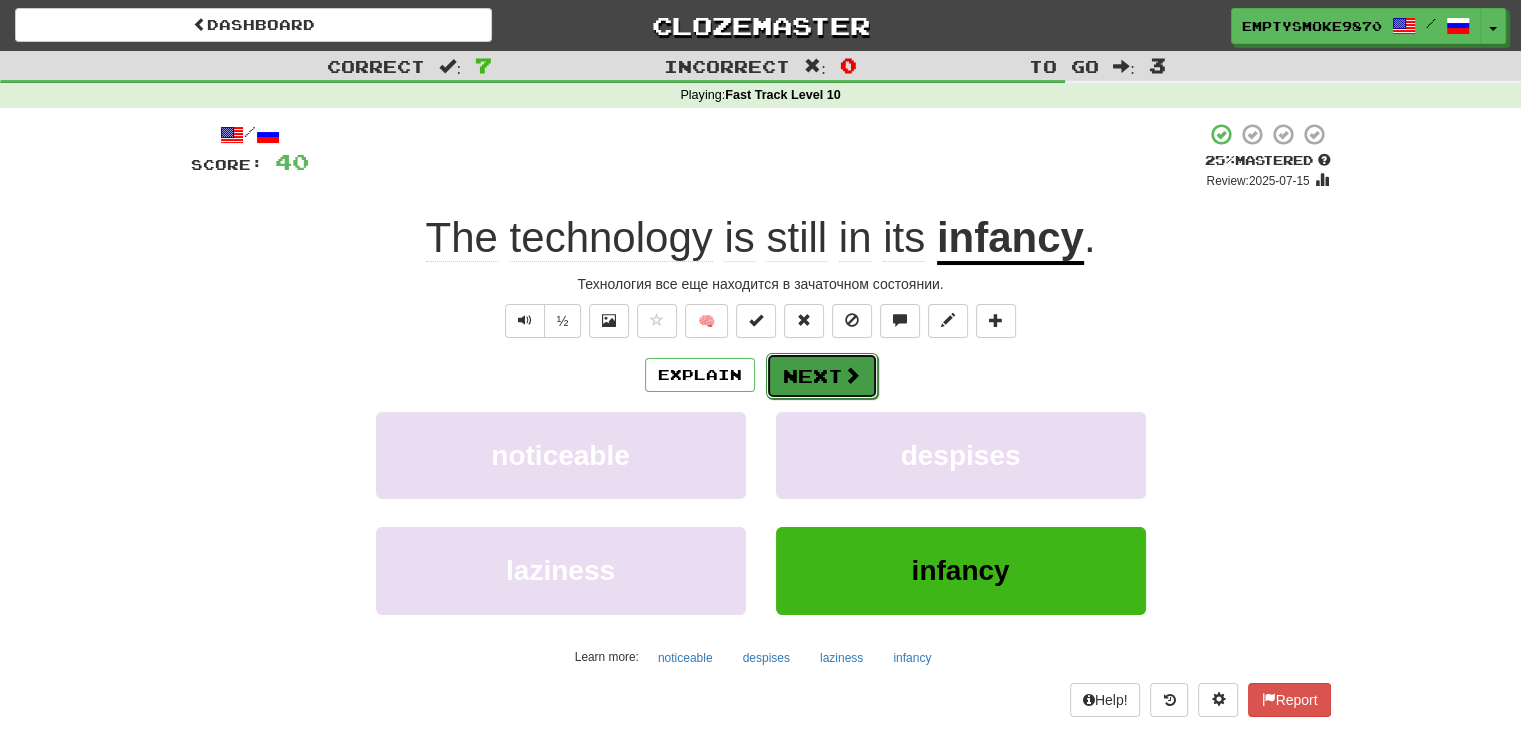 click on "Next" at bounding box center [822, 376] 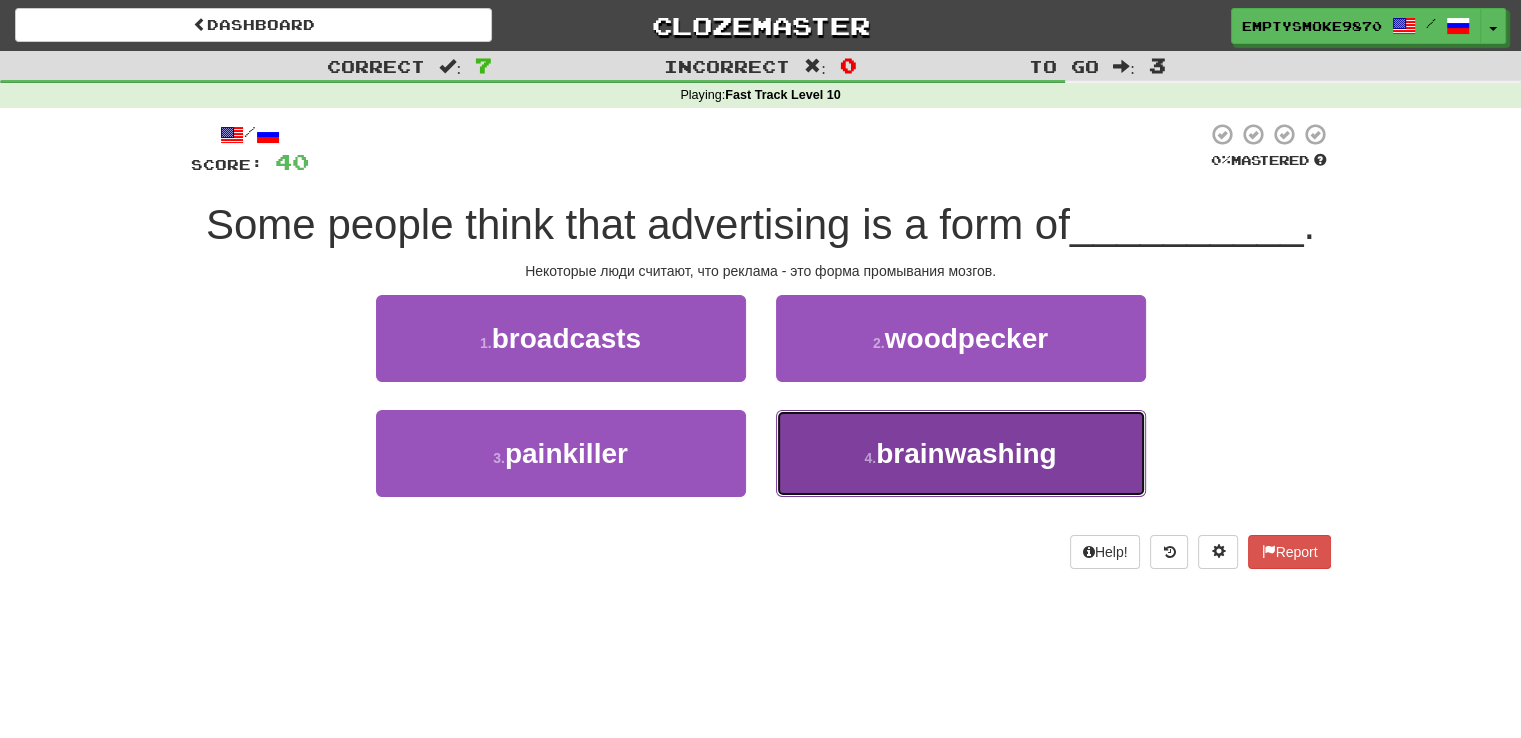 click on "4 .  brainwashing" at bounding box center [961, 453] 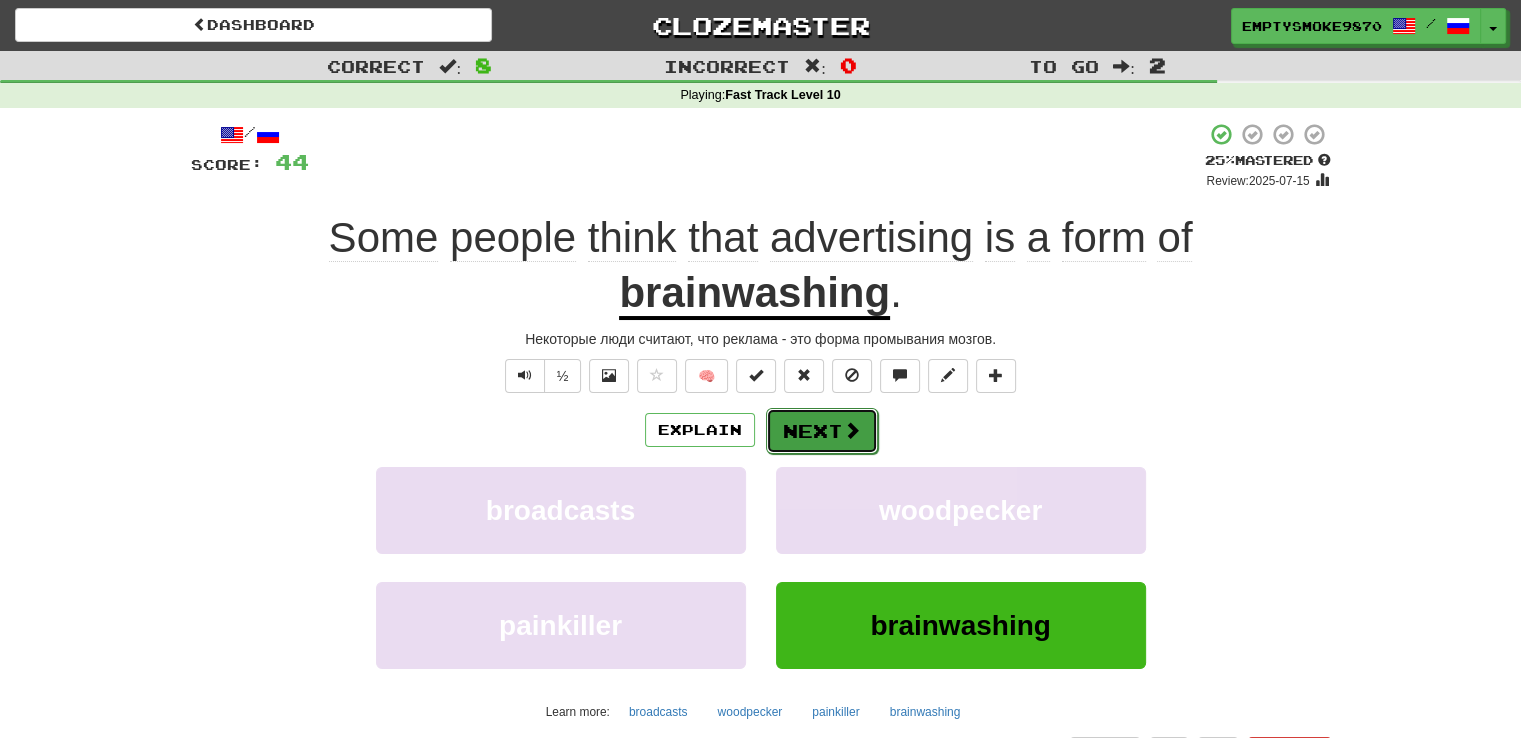 click on "Next" at bounding box center [822, 431] 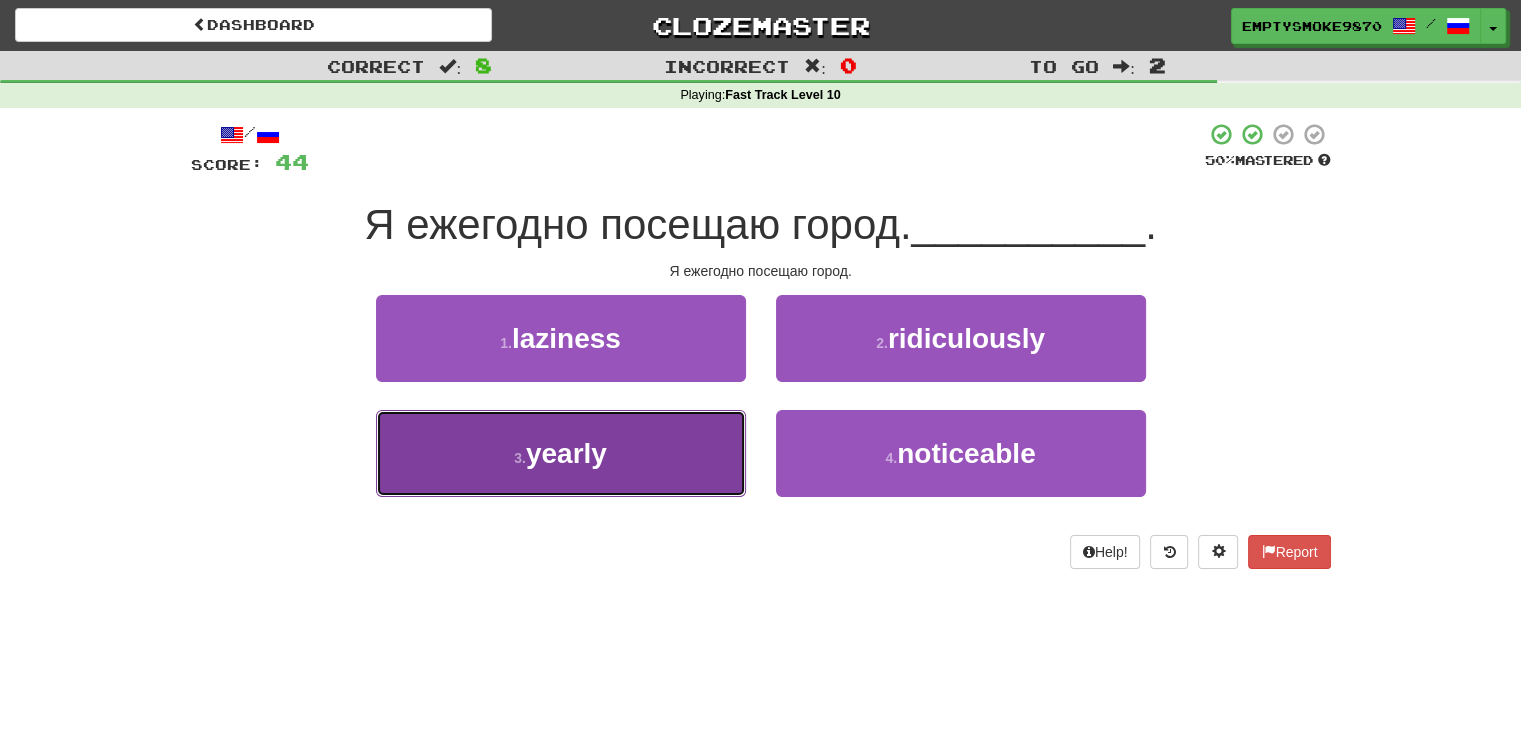 click on "3 .  yearly" at bounding box center (561, 453) 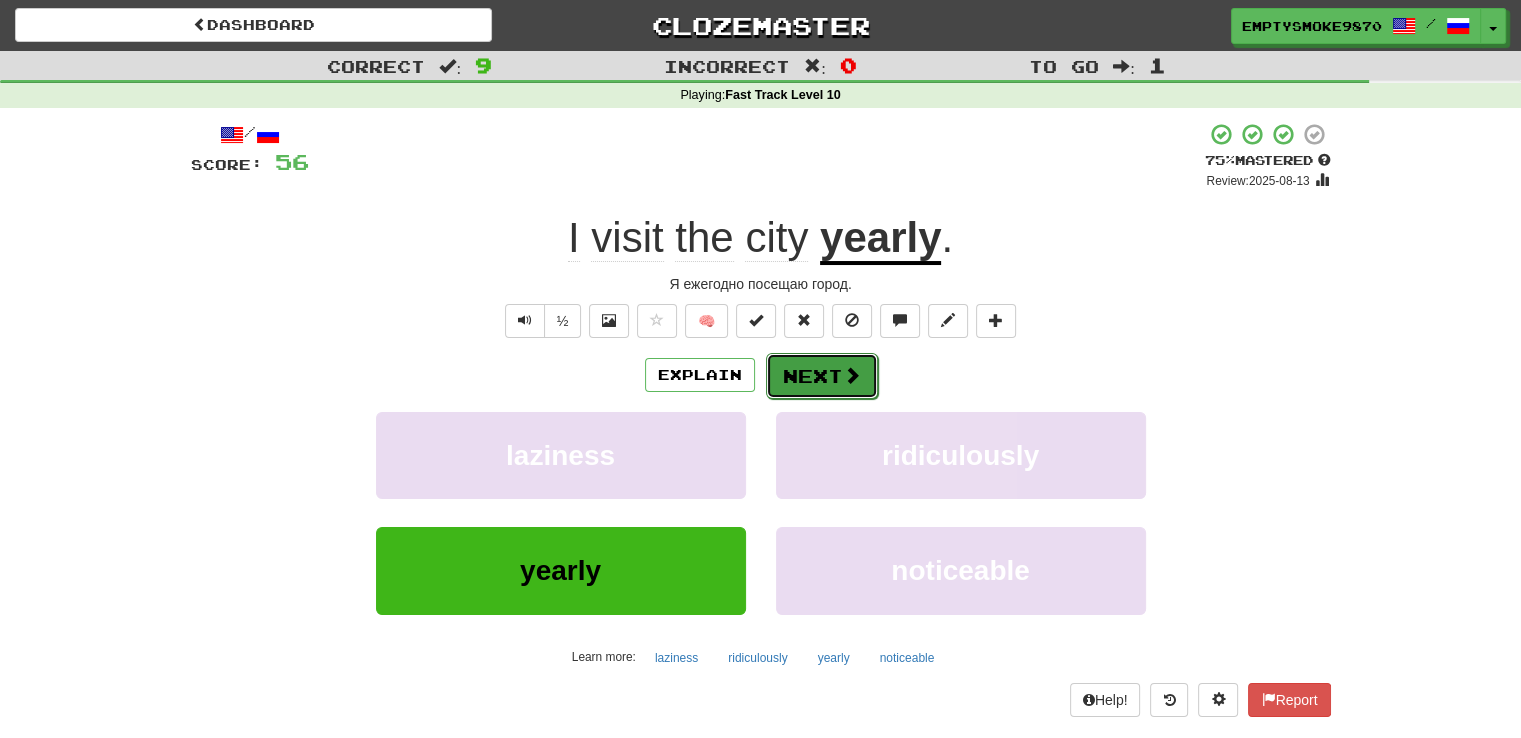 click on "Next" at bounding box center (822, 376) 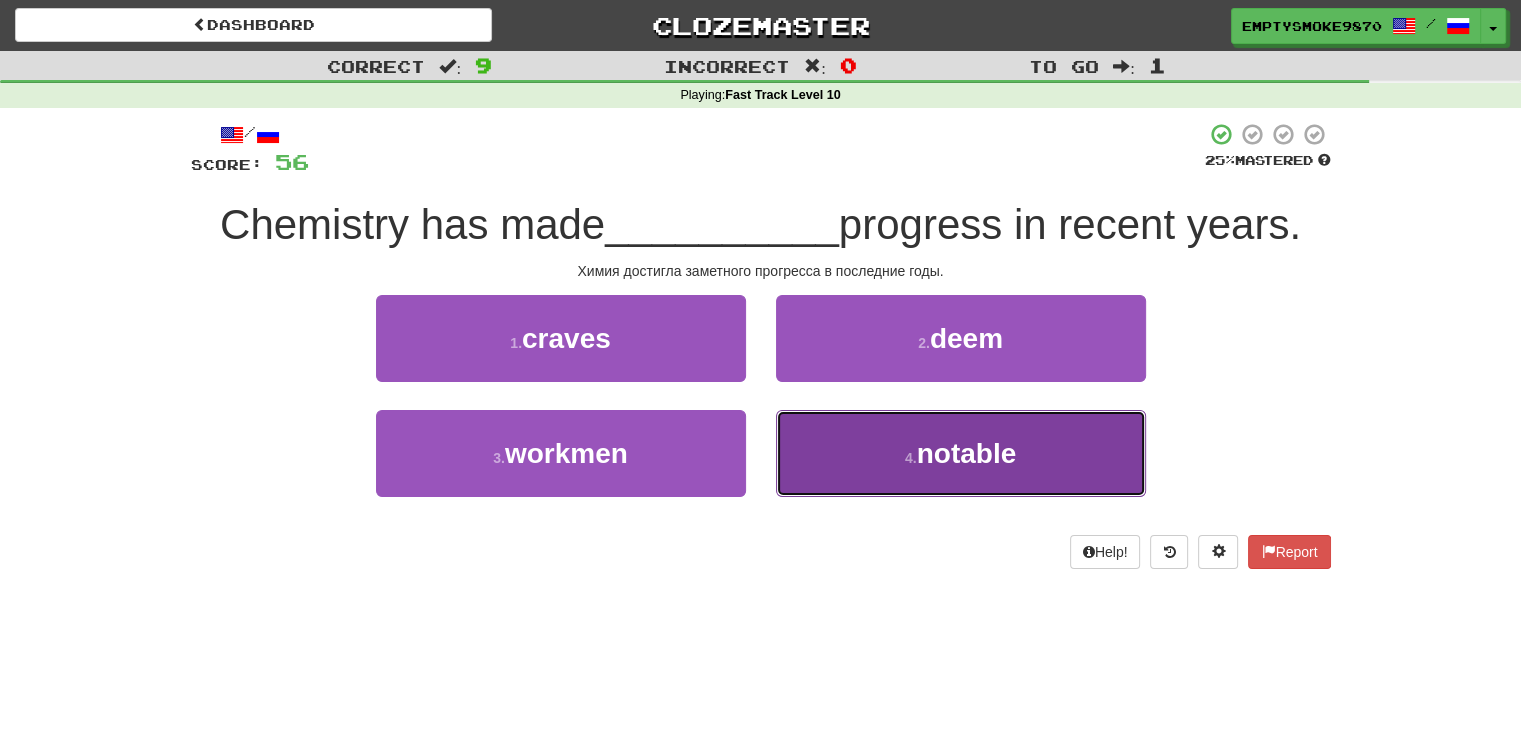 click on "4 .  notable" at bounding box center [961, 453] 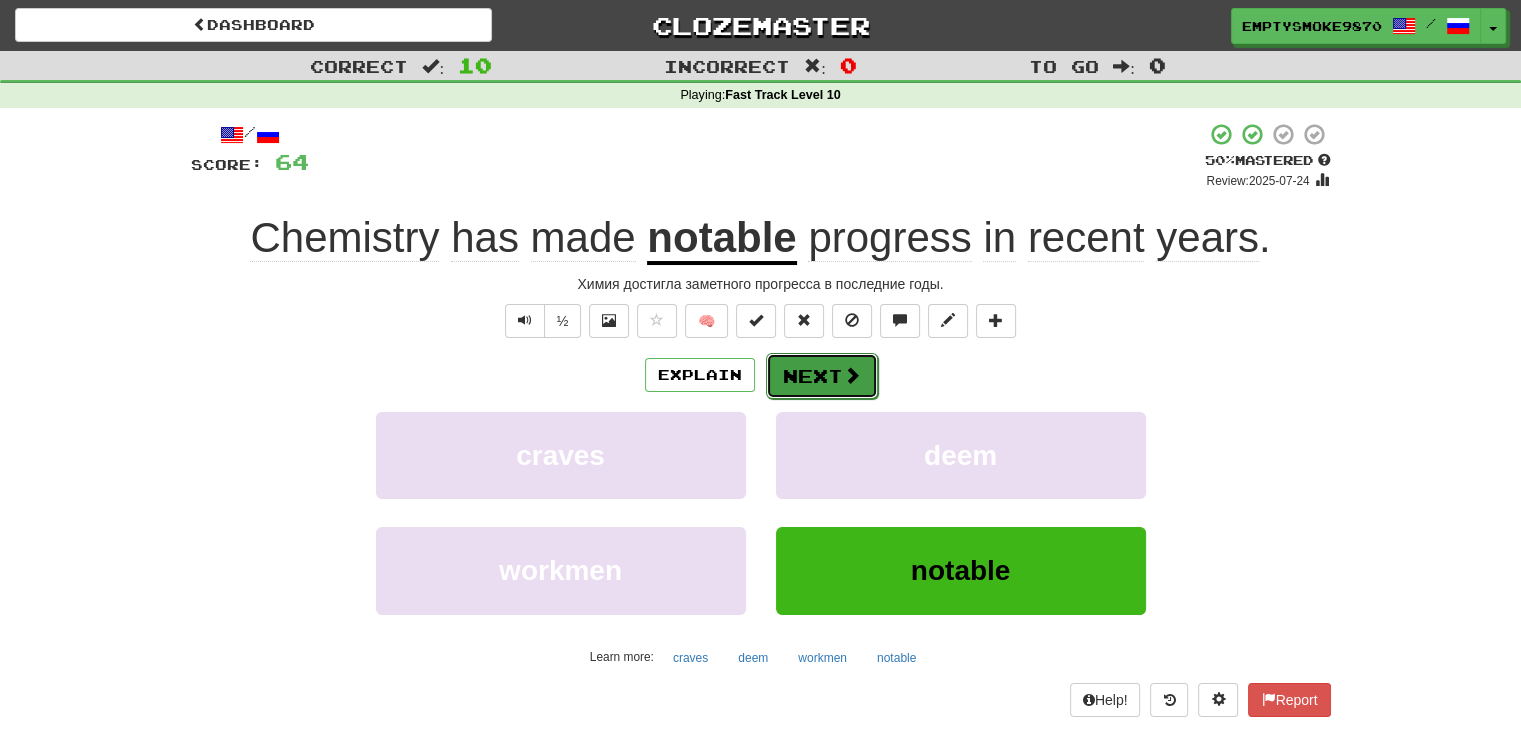 click on "Next" at bounding box center (822, 376) 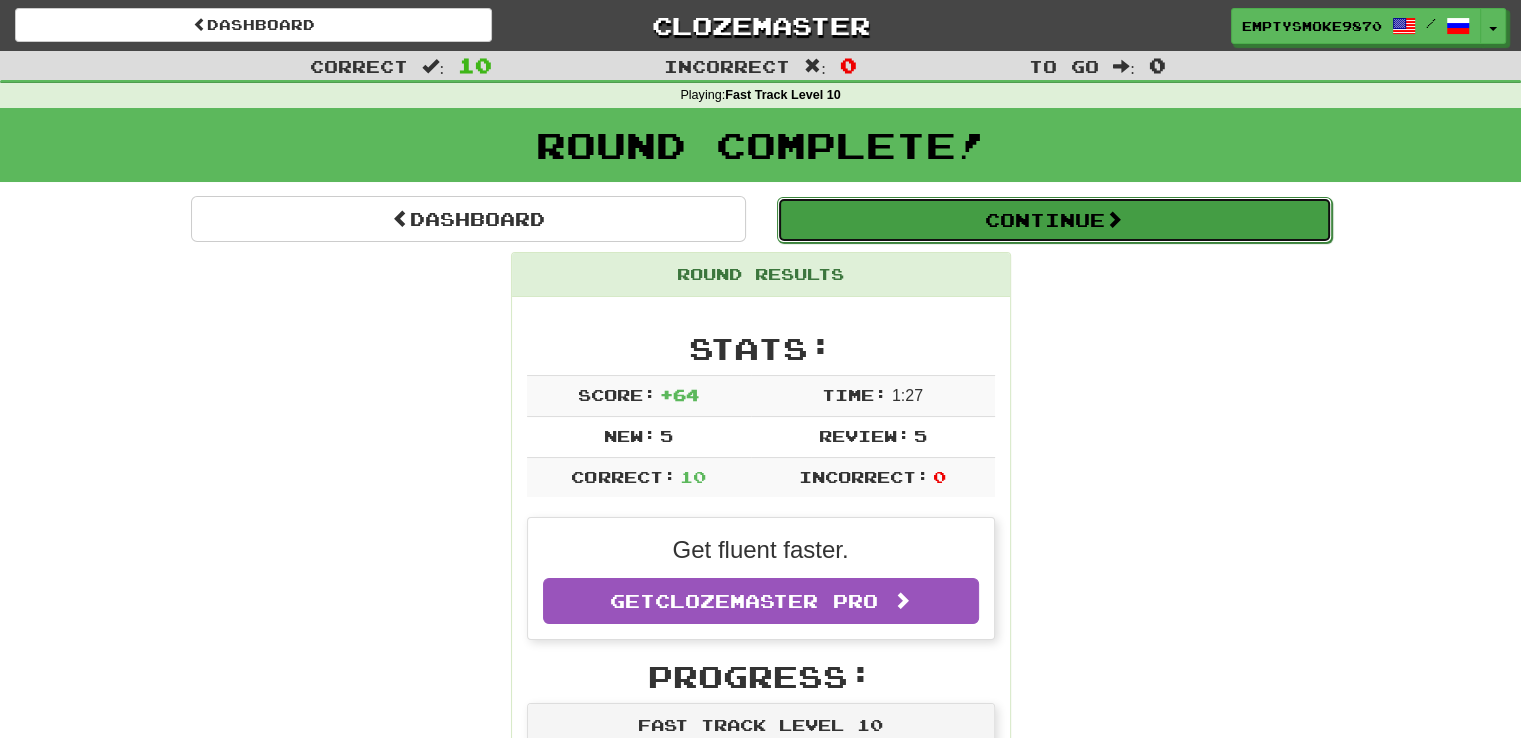 click on "Continue" at bounding box center [1054, 220] 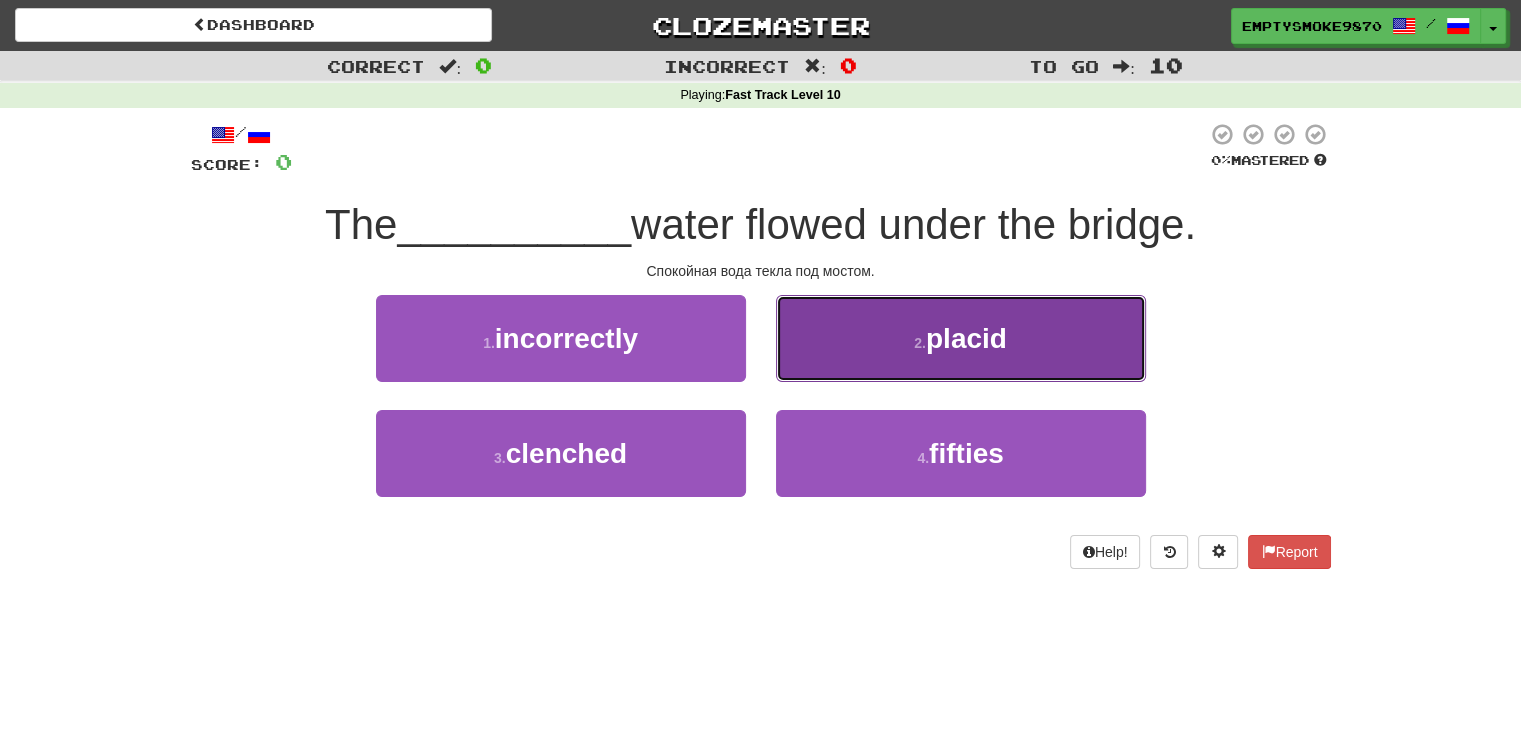 click on "2 .  placid" at bounding box center [961, 338] 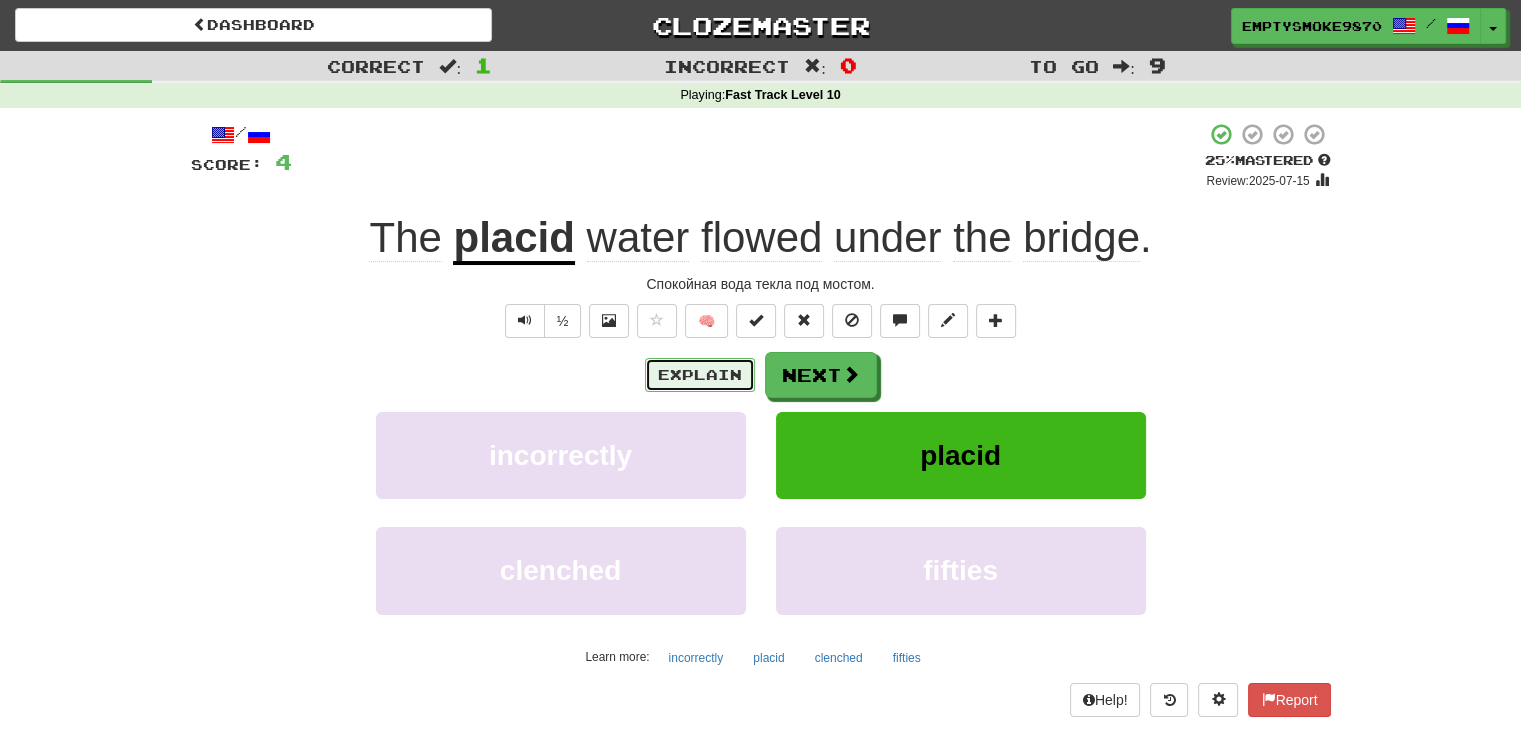 click on "Explain" at bounding box center (700, 375) 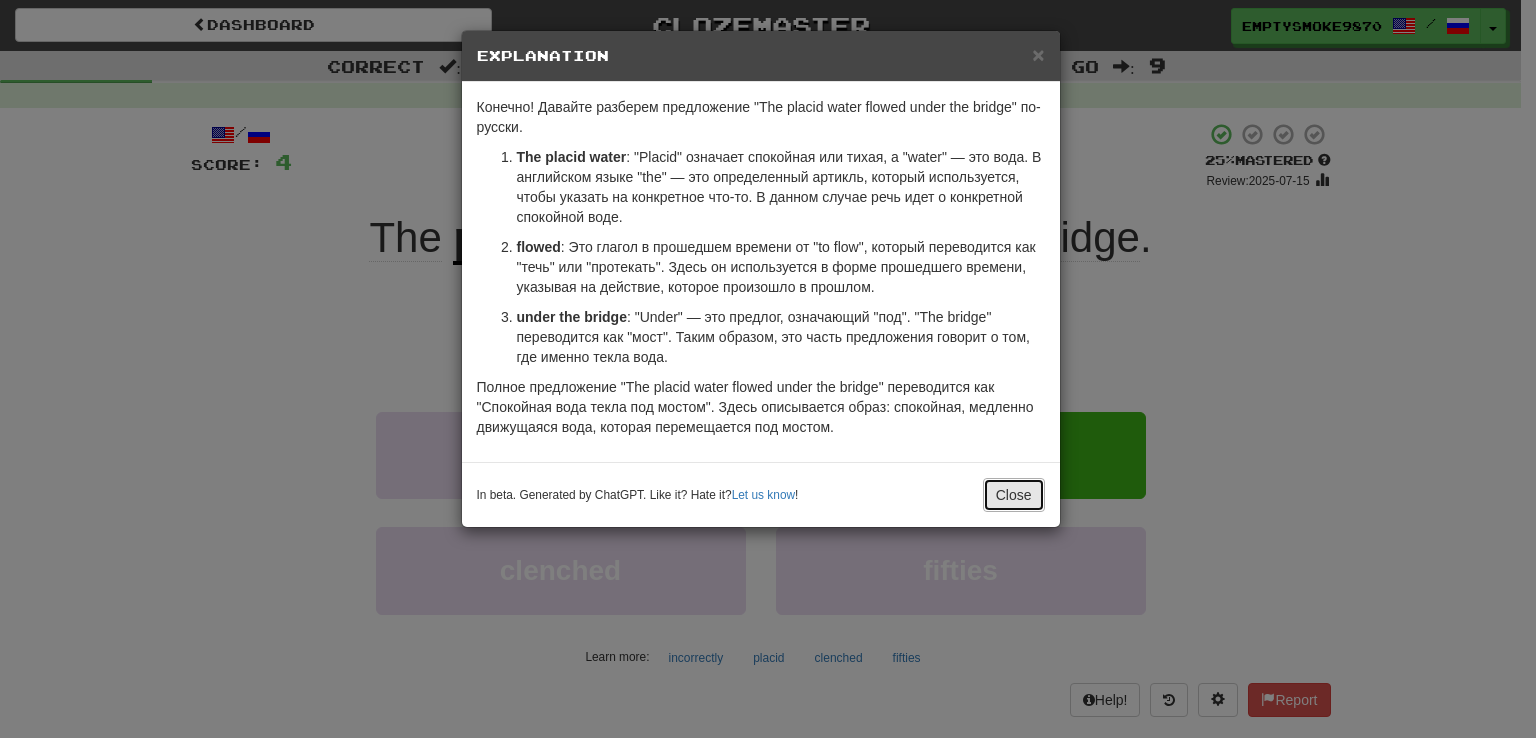 click on "Close" at bounding box center (1014, 495) 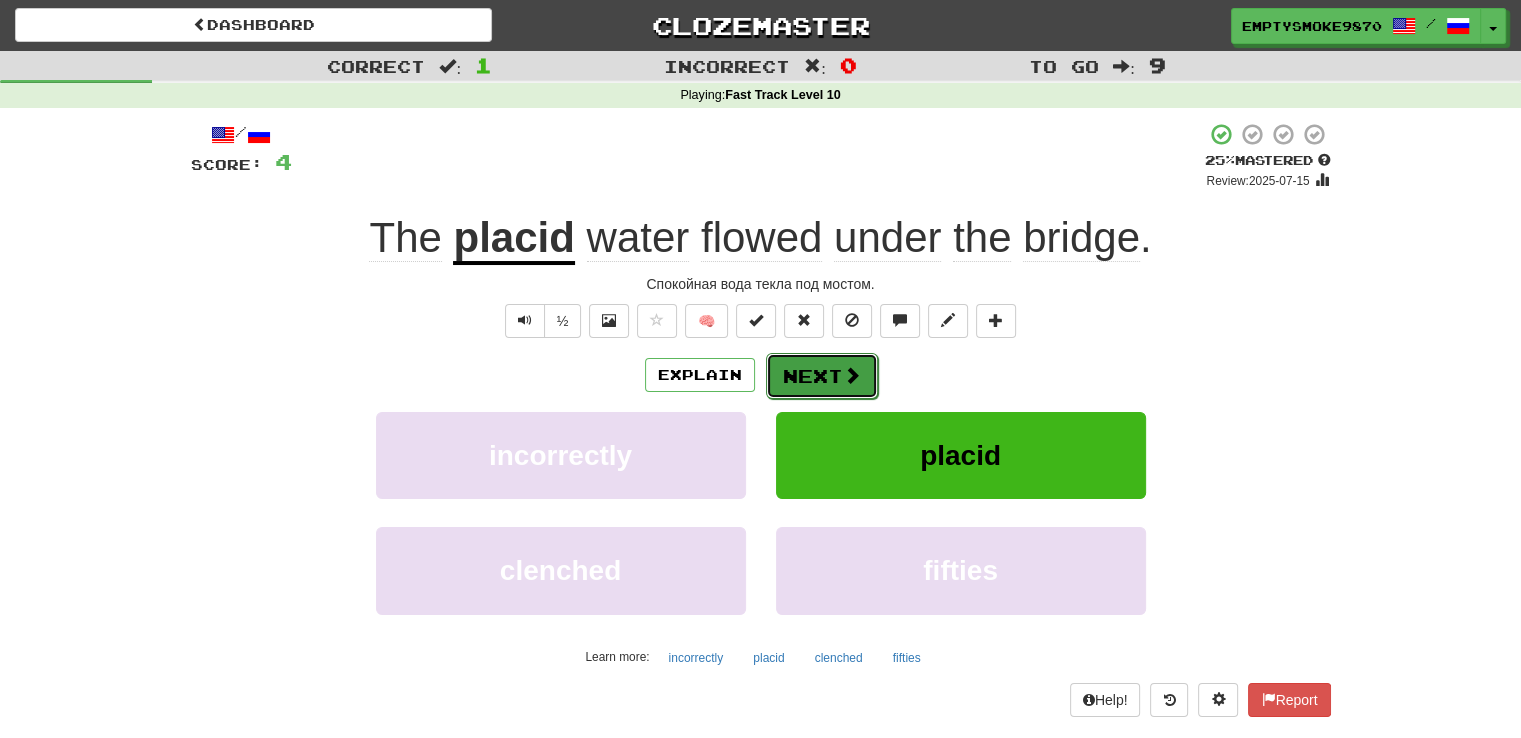 click on "Next" at bounding box center [822, 376] 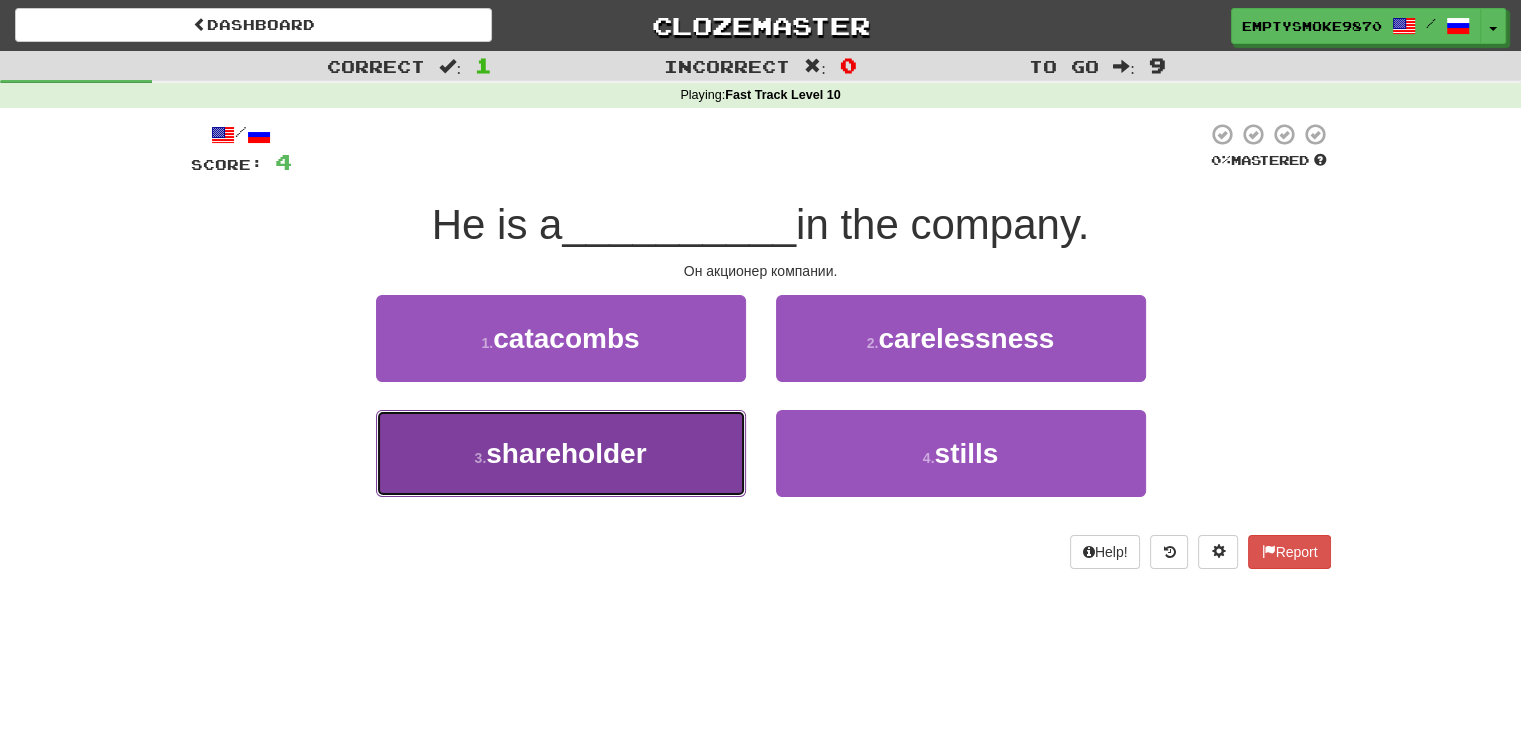 click on "3 . shareholder" at bounding box center (561, 453) 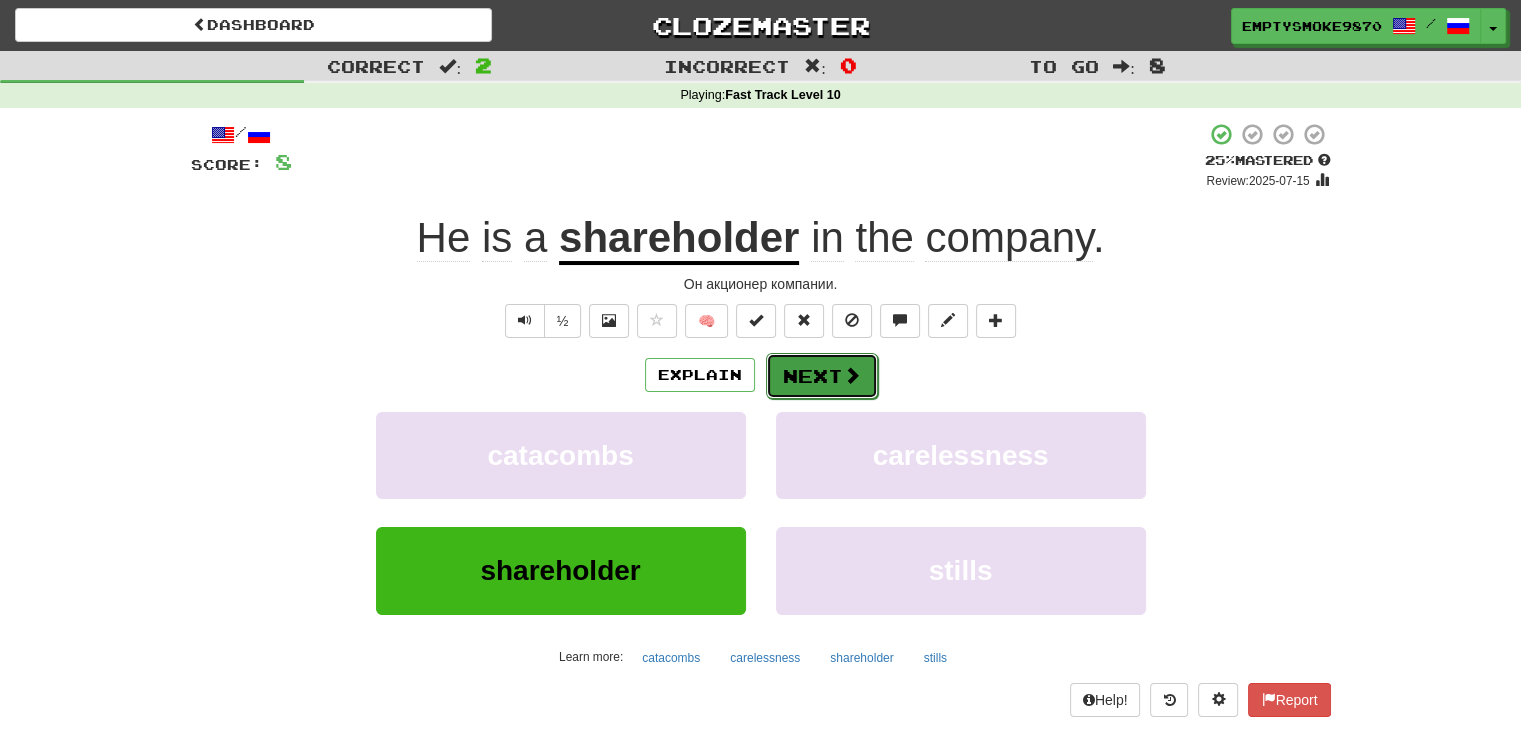 click on "Next" at bounding box center (822, 376) 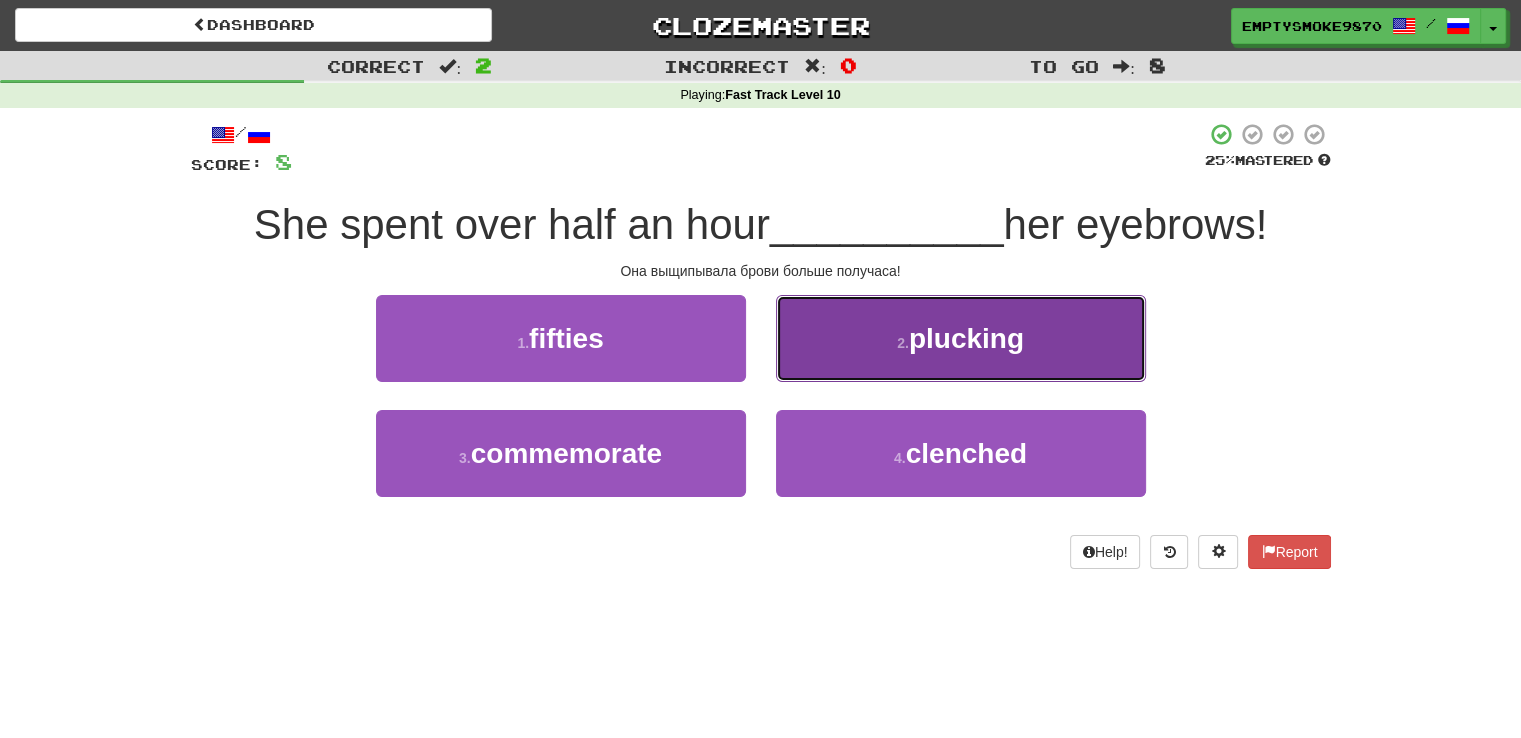 click on "2 .  plucking" at bounding box center (961, 338) 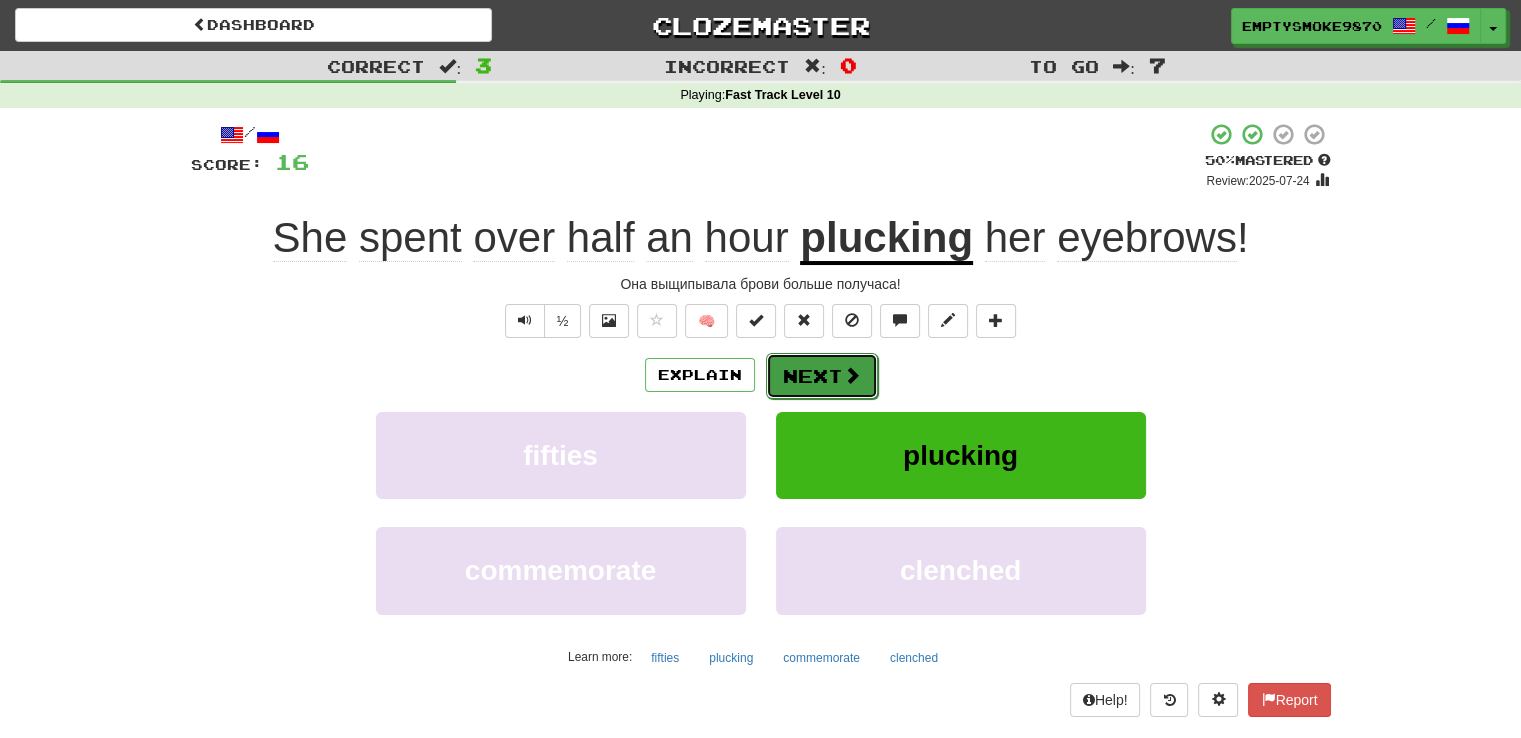 click on "Next" at bounding box center [822, 376] 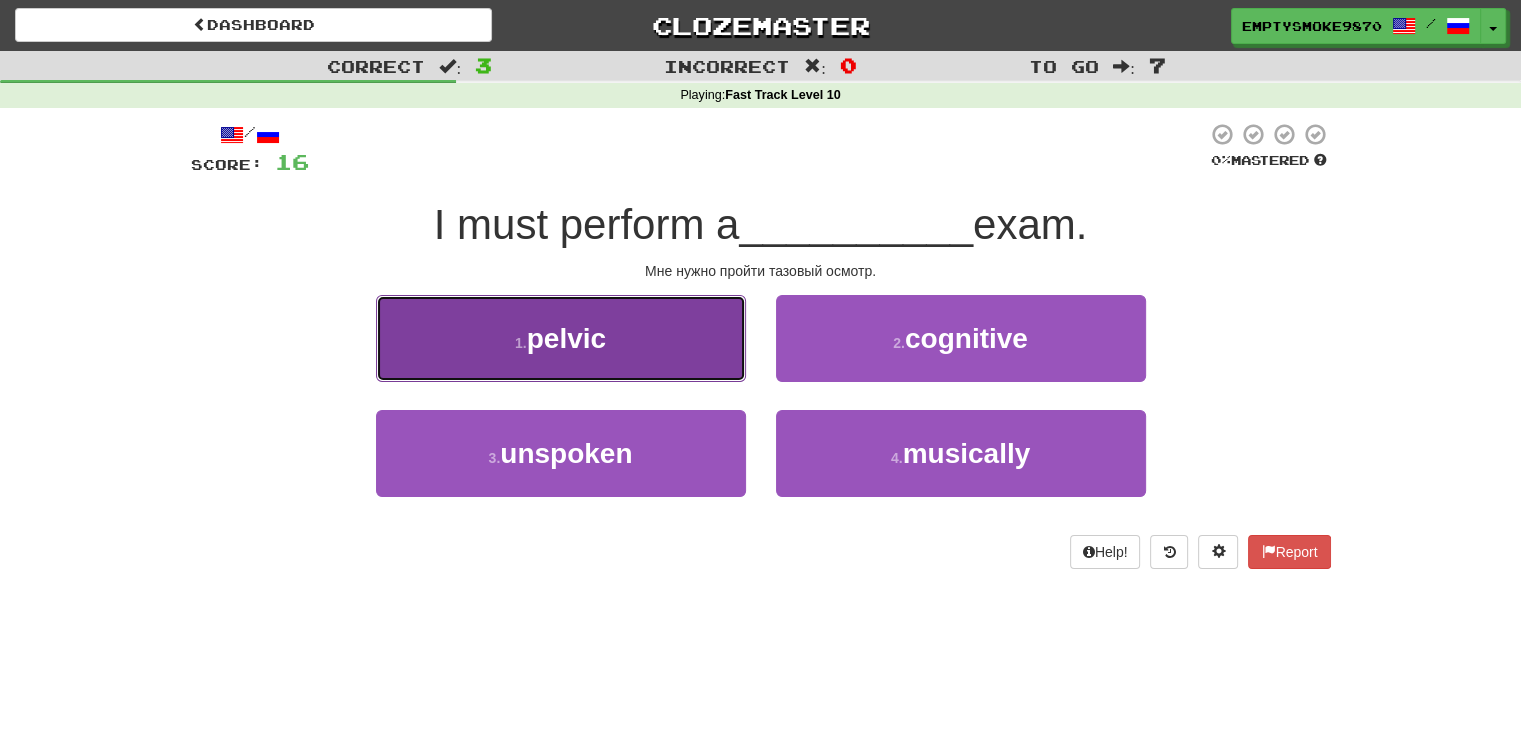 click on "1 .  pelvic" at bounding box center [561, 338] 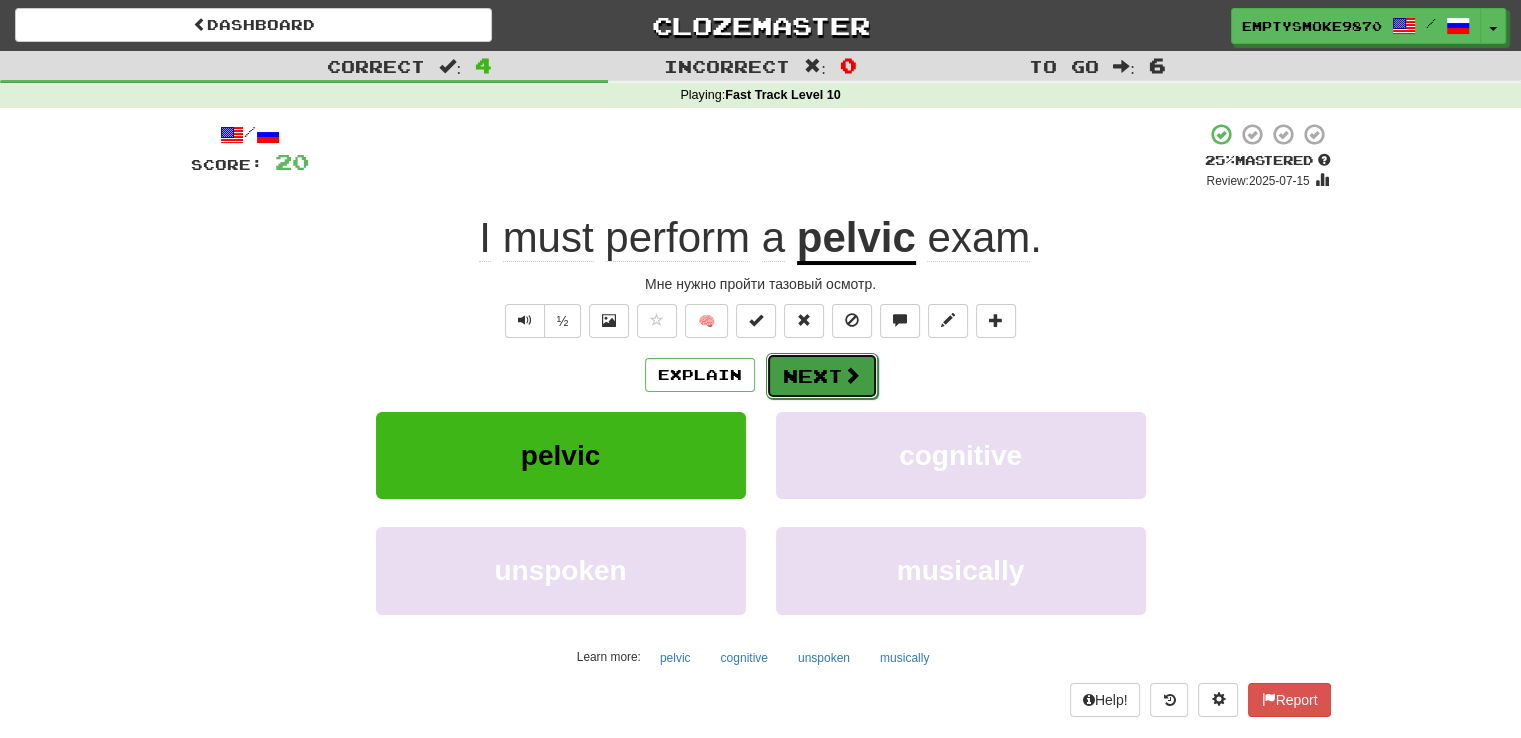 click on "Next" at bounding box center (822, 376) 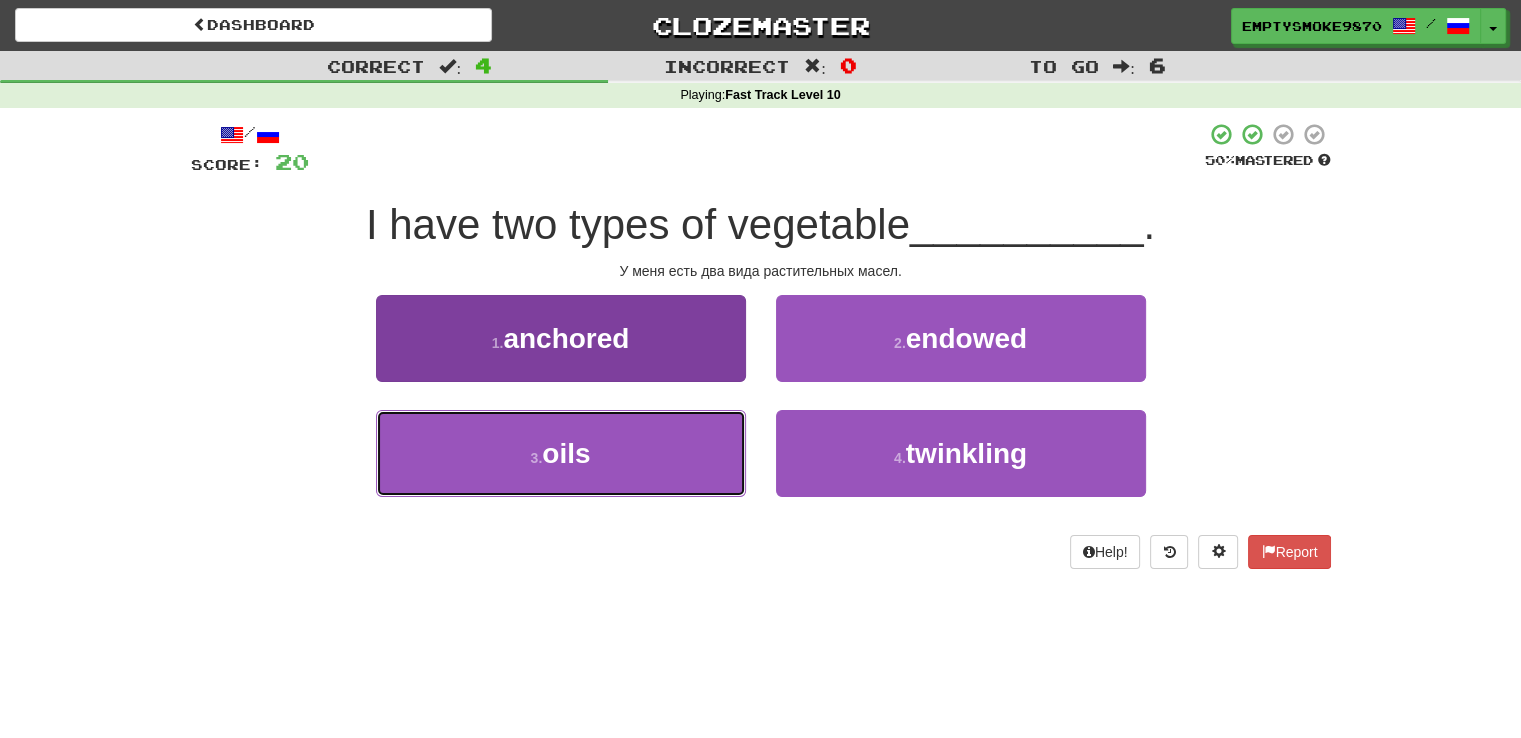 click on "3 .  oils" at bounding box center [561, 453] 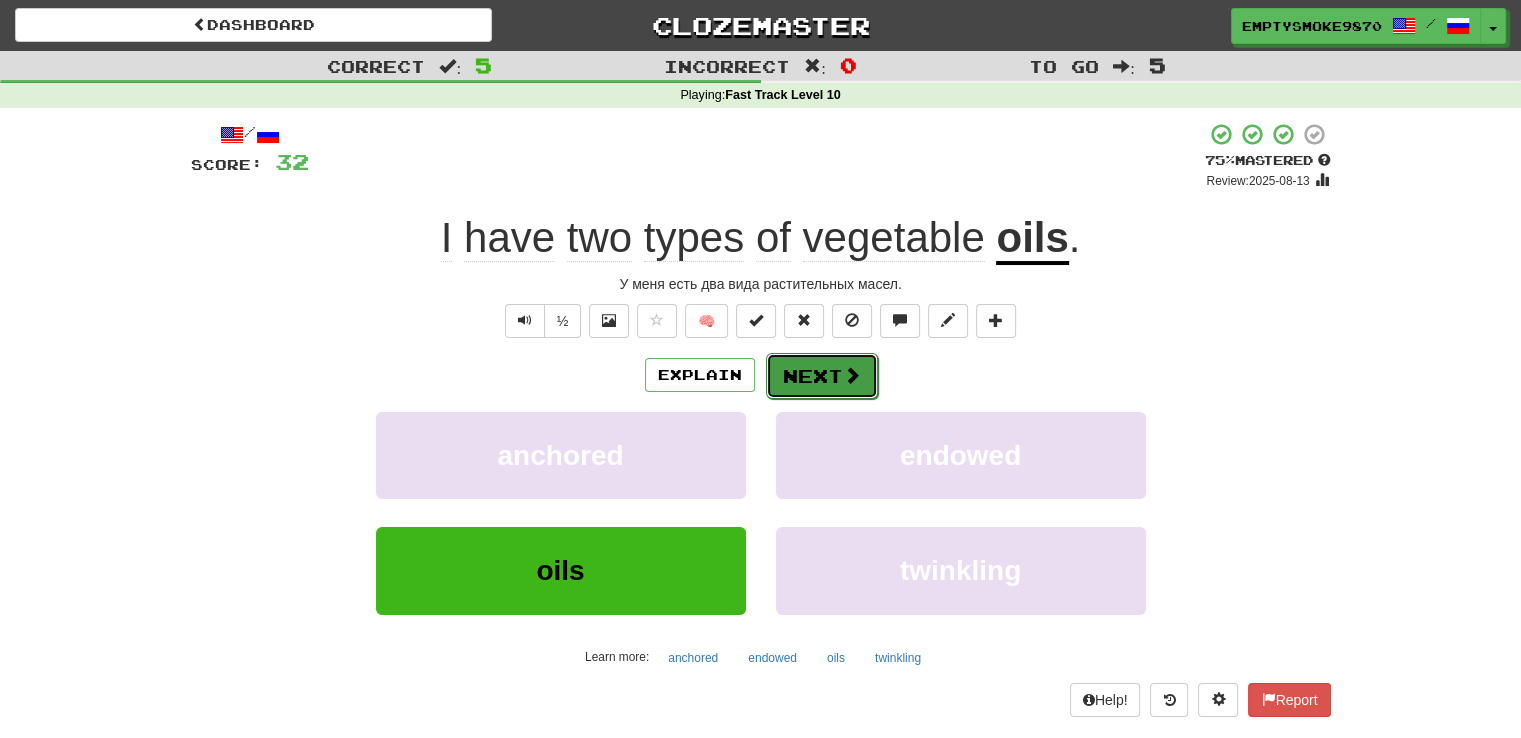 click on "Next" at bounding box center [822, 376] 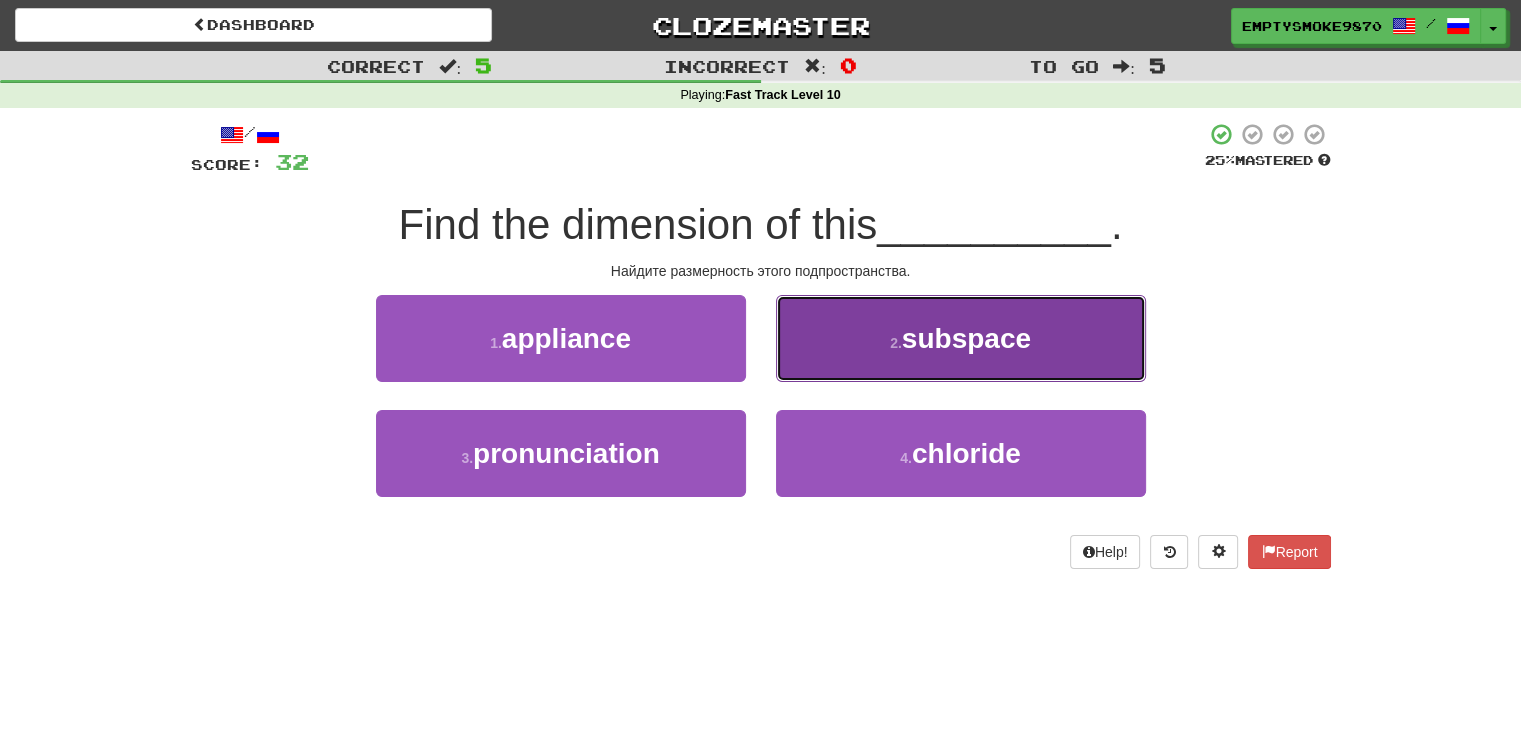click on "2 .  subspace" at bounding box center [961, 338] 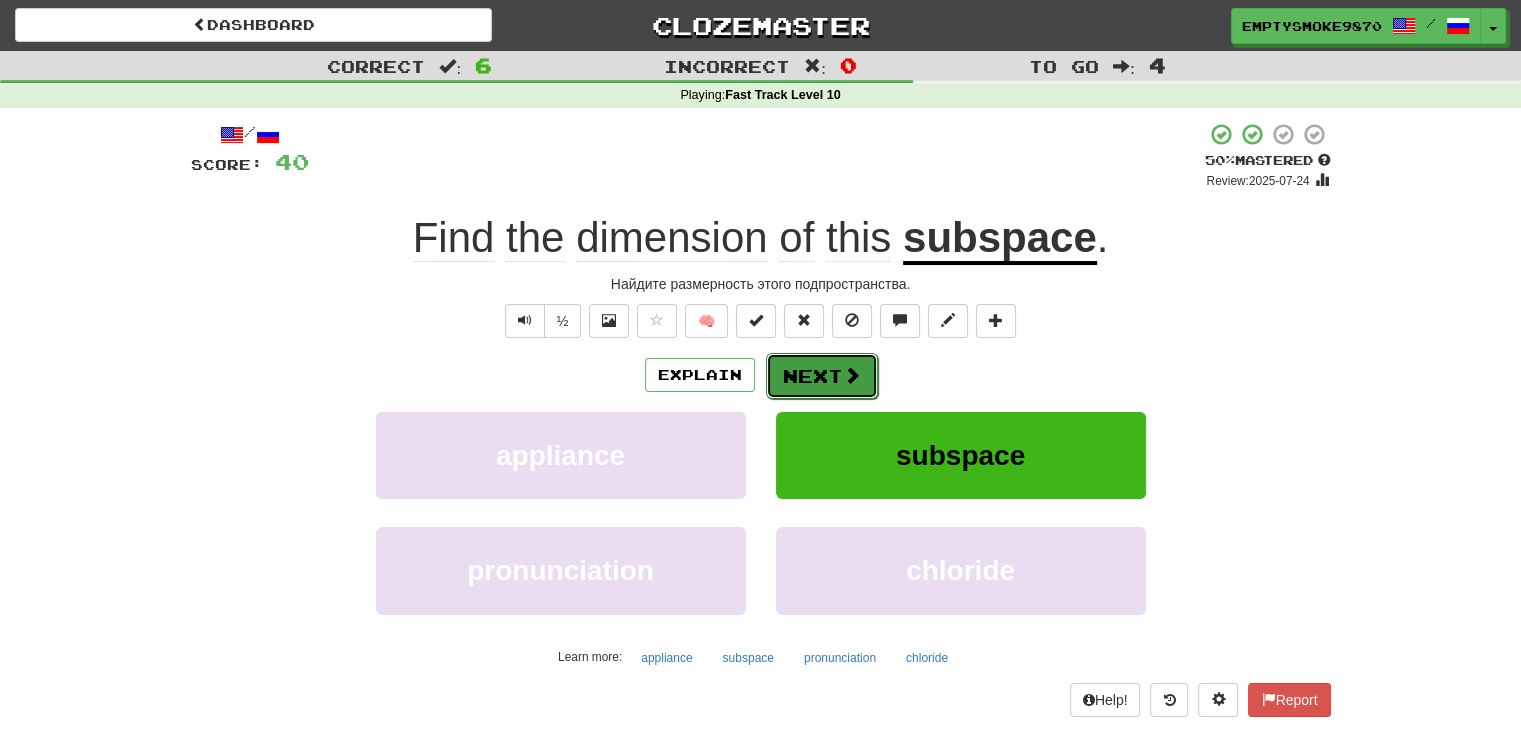 click on "Next" at bounding box center (822, 376) 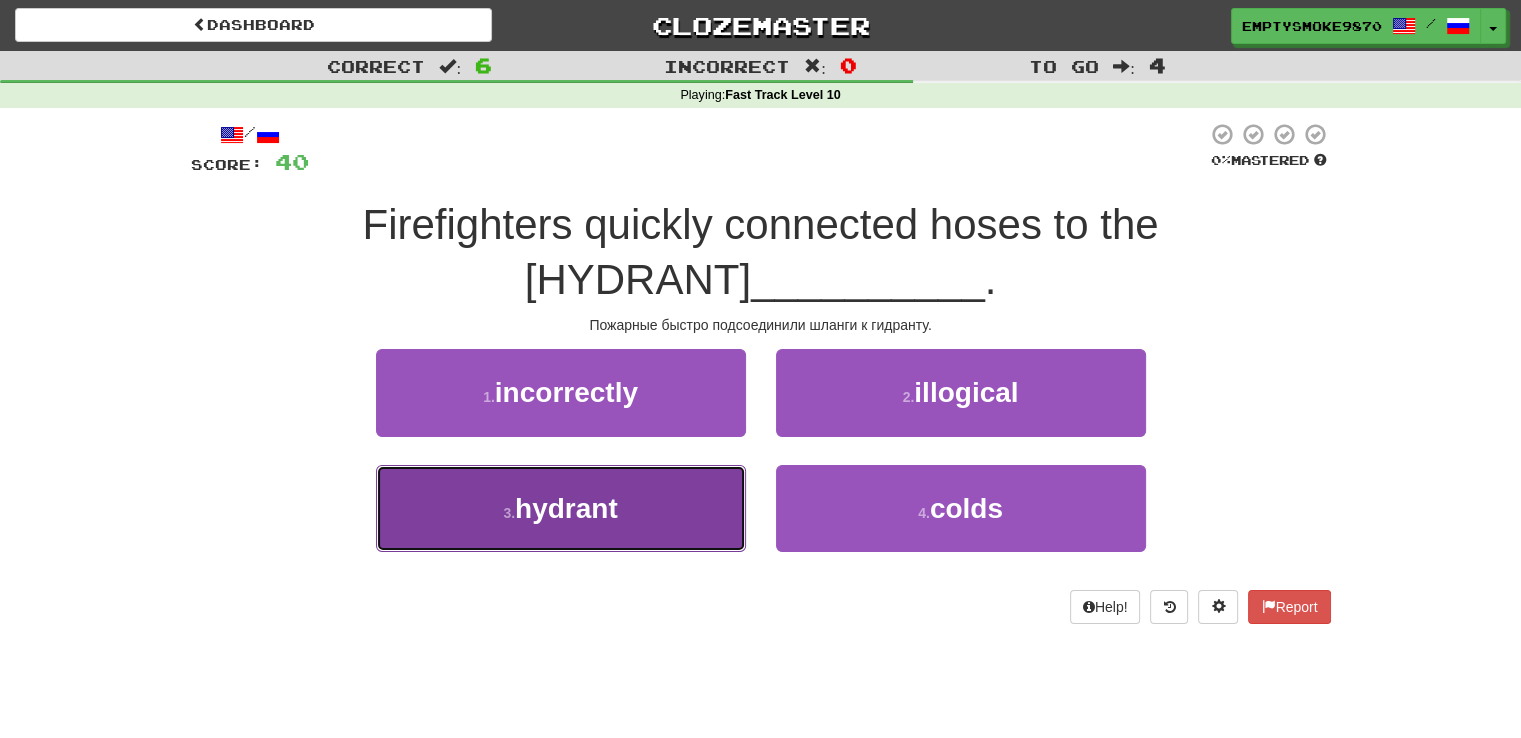 click on "3 .  hydrant" at bounding box center [561, 508] 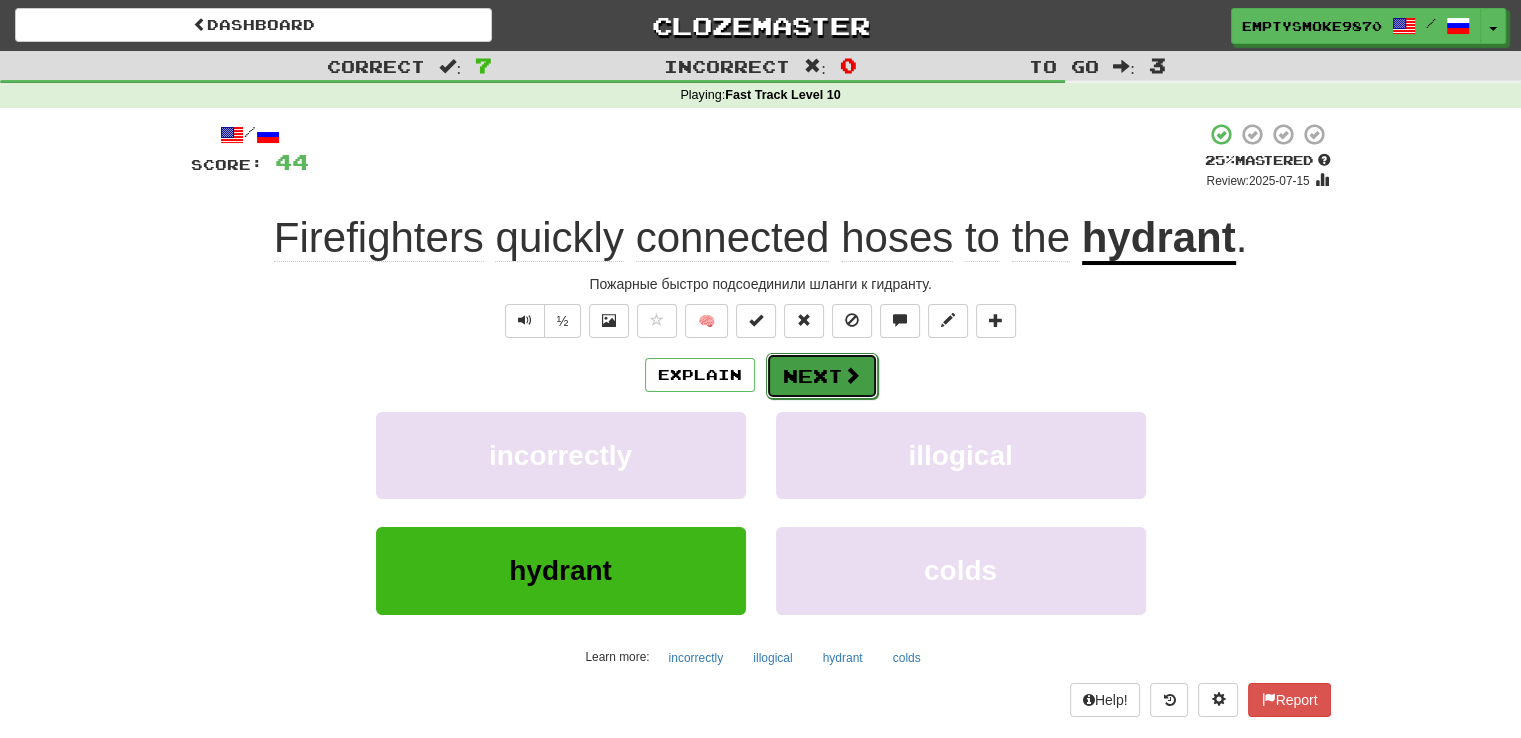 click on "Next" at bounding box center (822, 376) 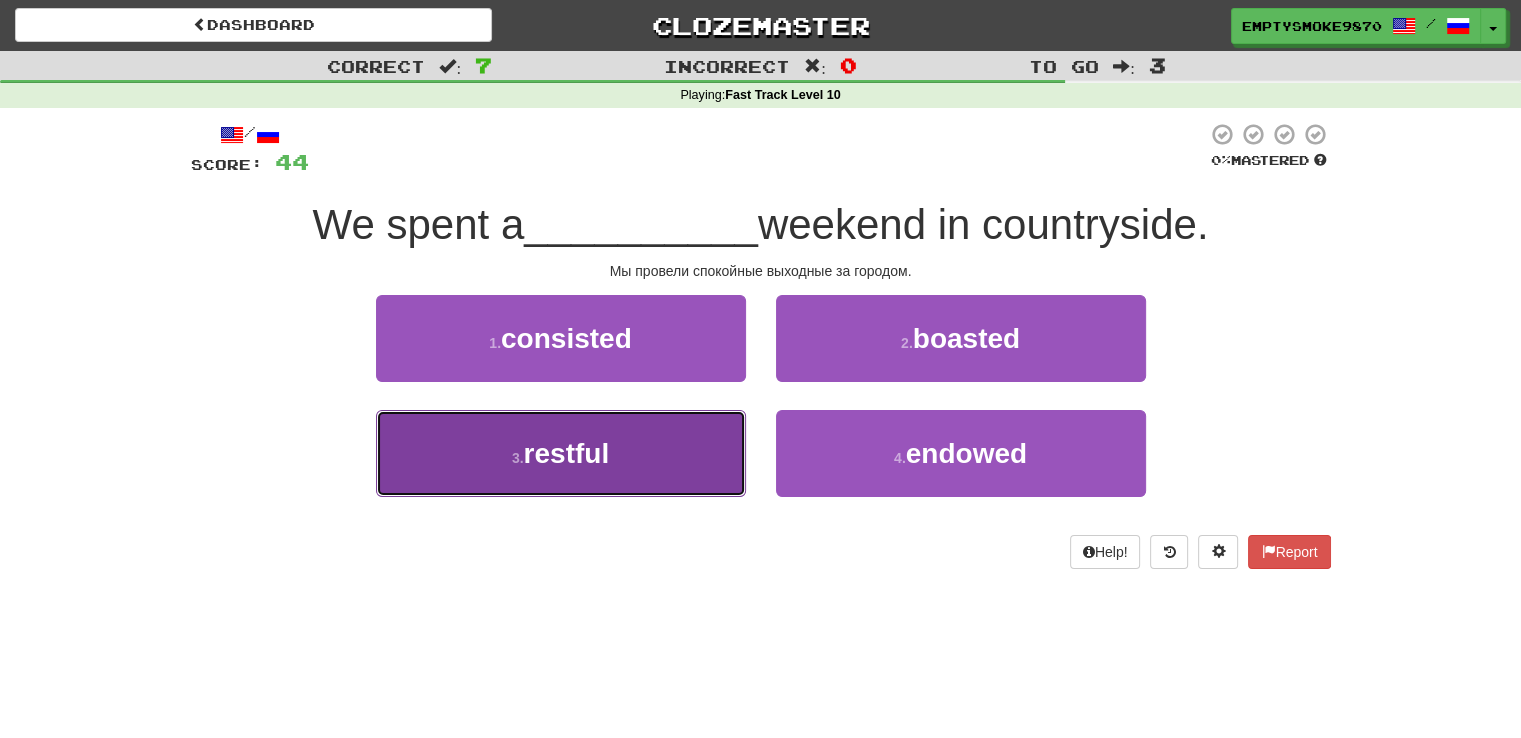 click on "3 .  restful" at bounding box center (561, 453) 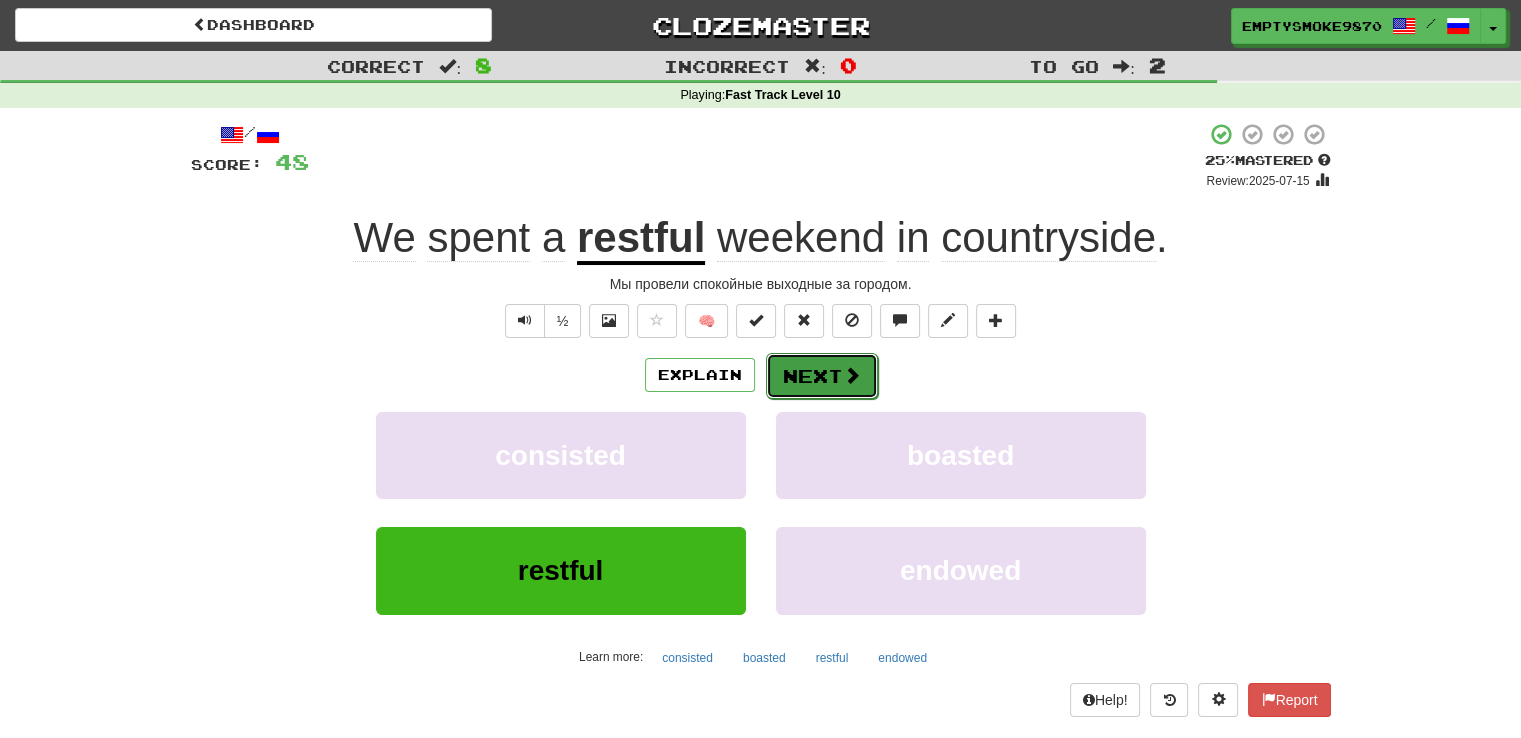 click on "Next" at bounding box center [822, 376] 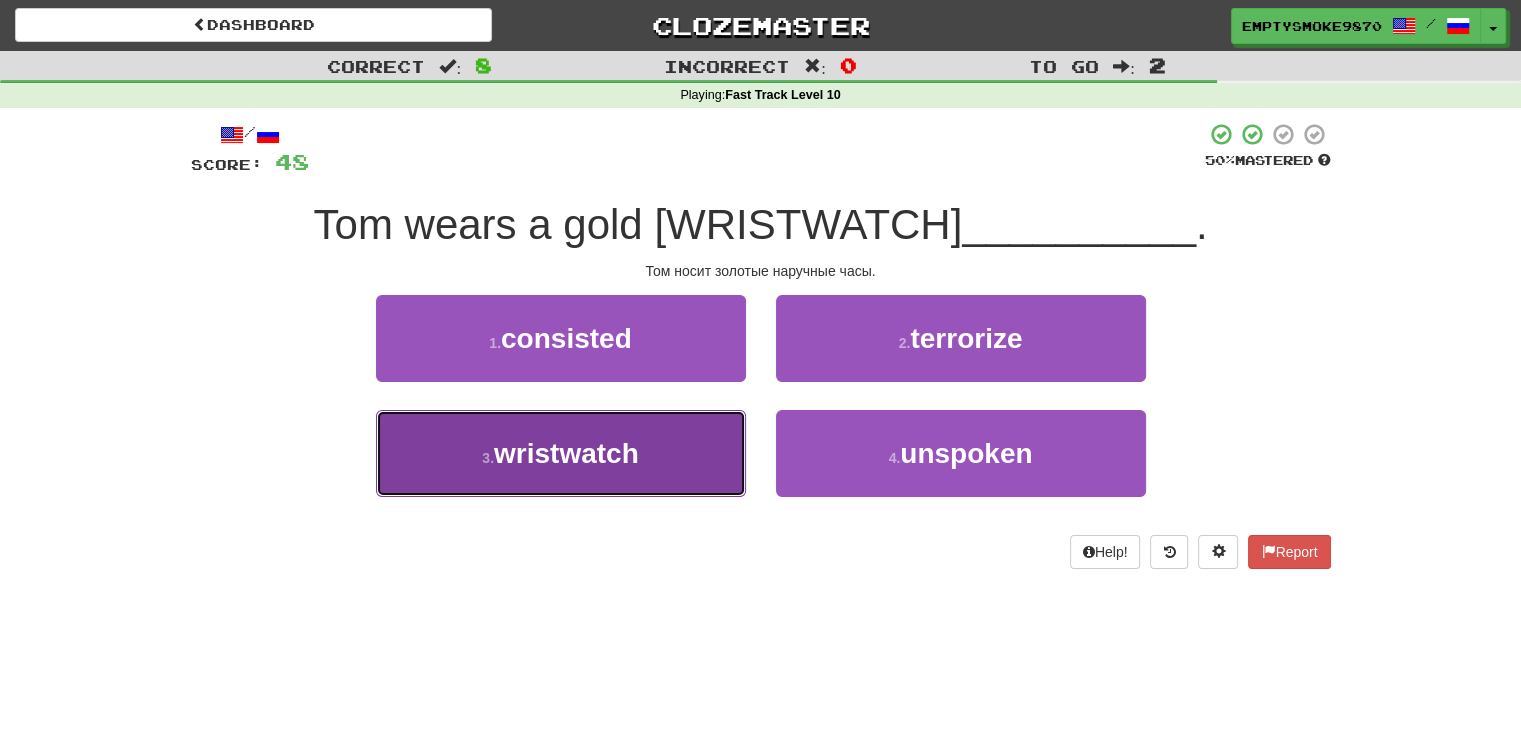 click on "3 .  wristwatch" at bounding box center [561, 453] 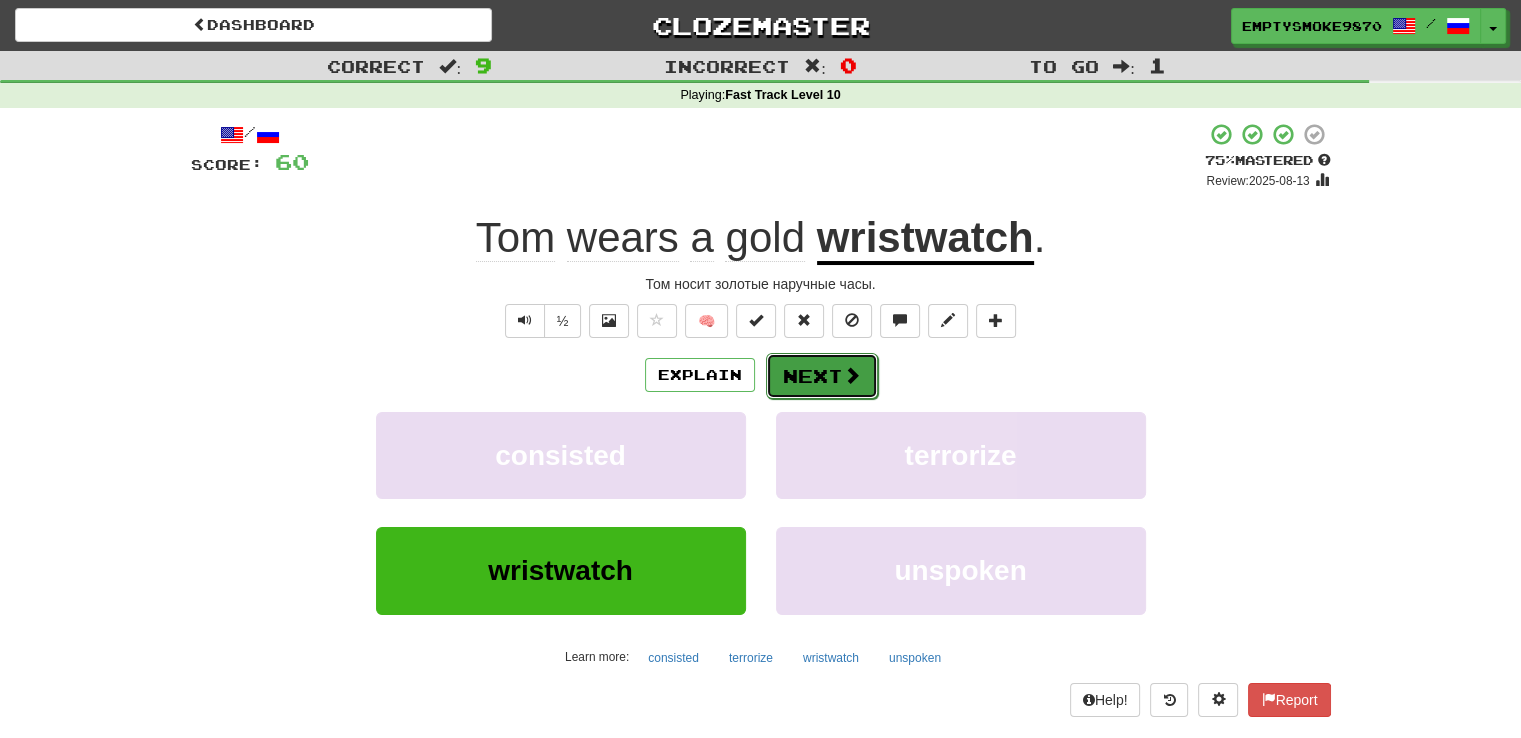 click on "Next" at bounding box center (822, 376) 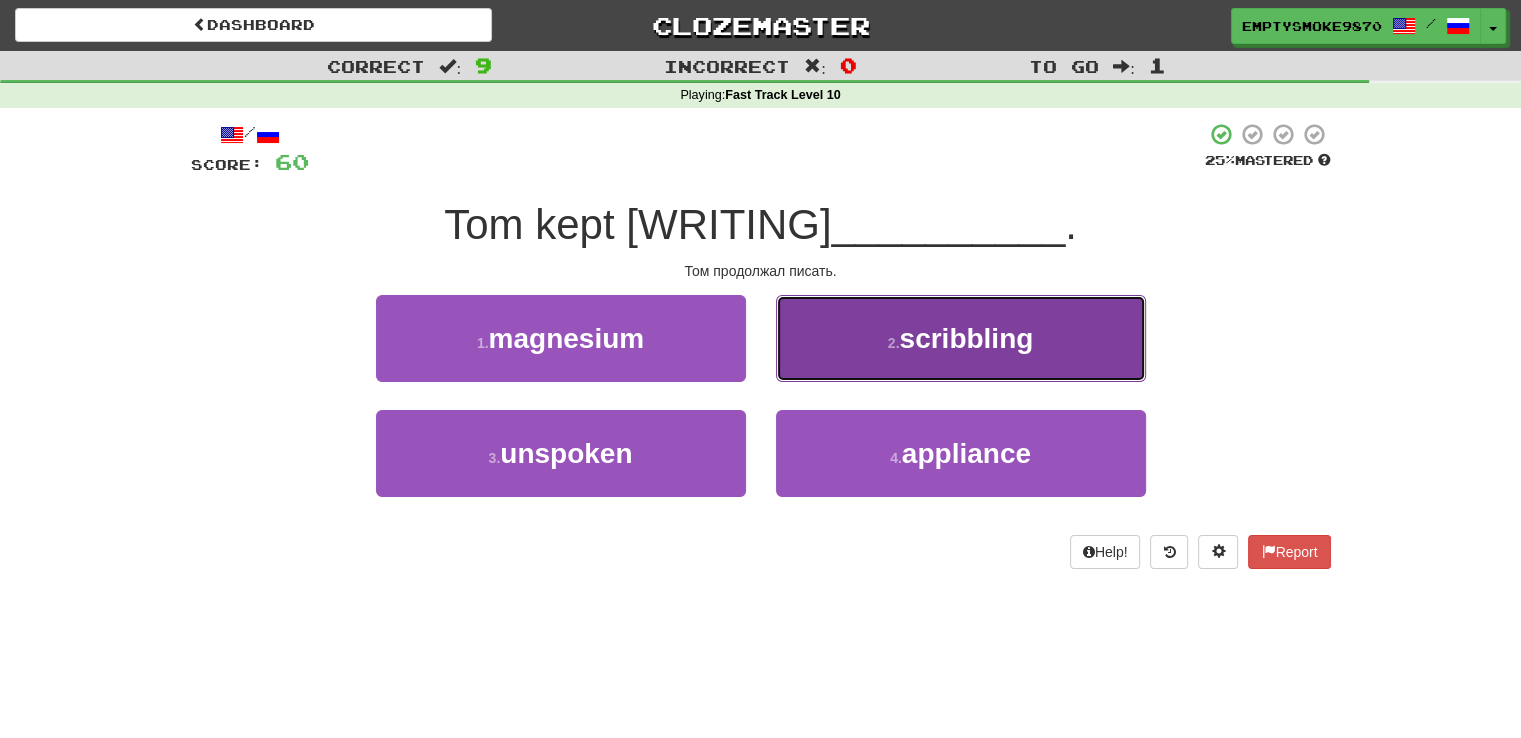 click on "2 .  scribbling" at bounding box center [961, 338] 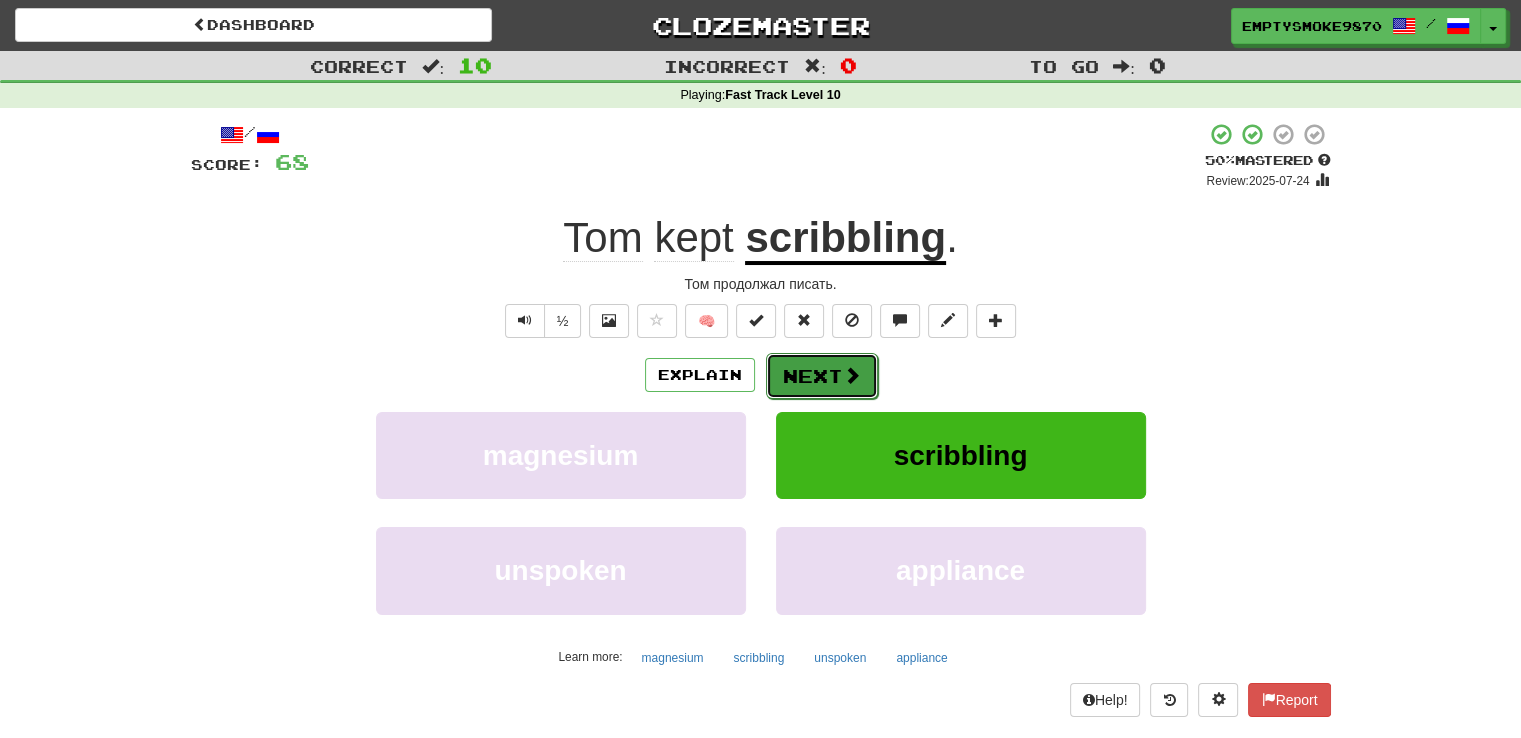 click on "Next" at bounding box center (822, 376) 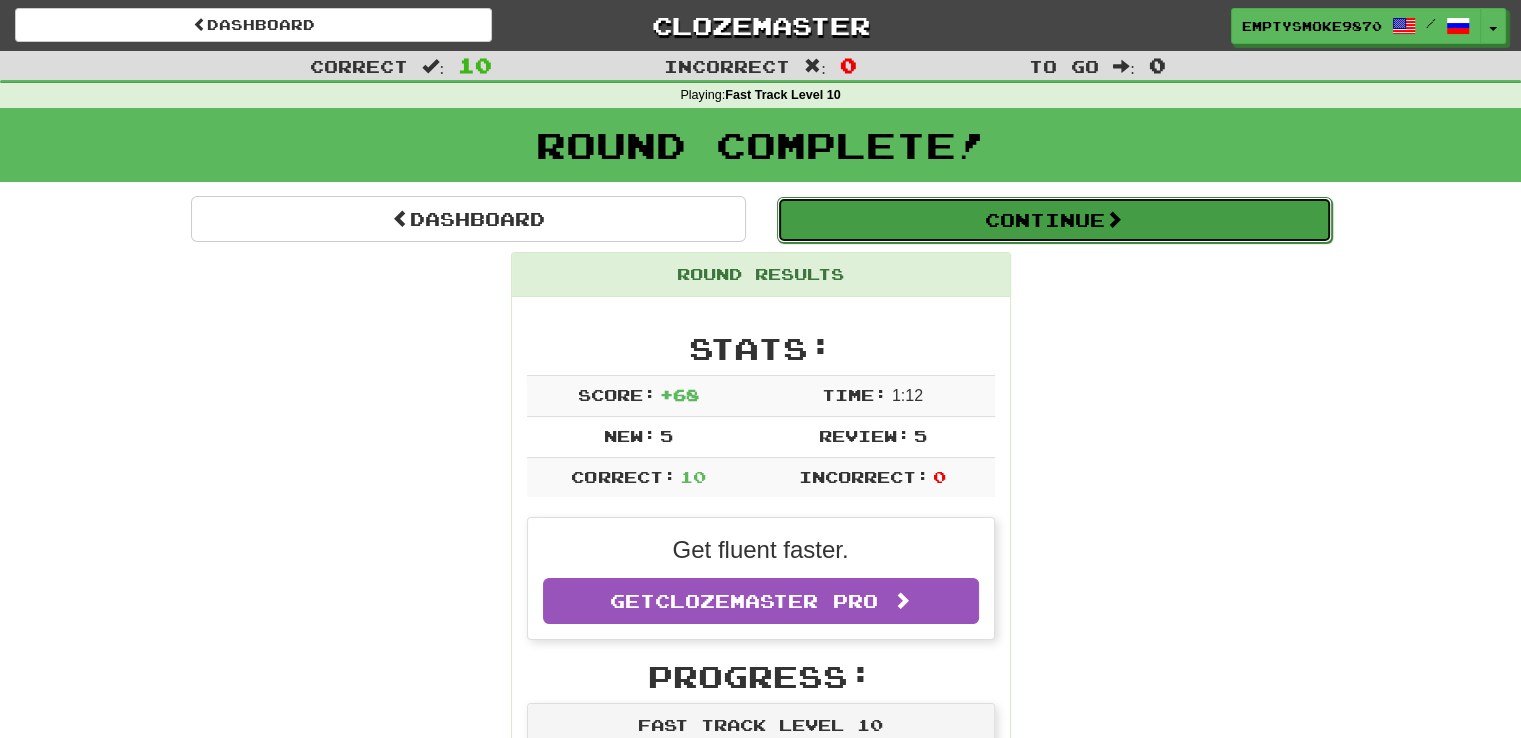 click on "Continue" at bounding box center [1054, 220] 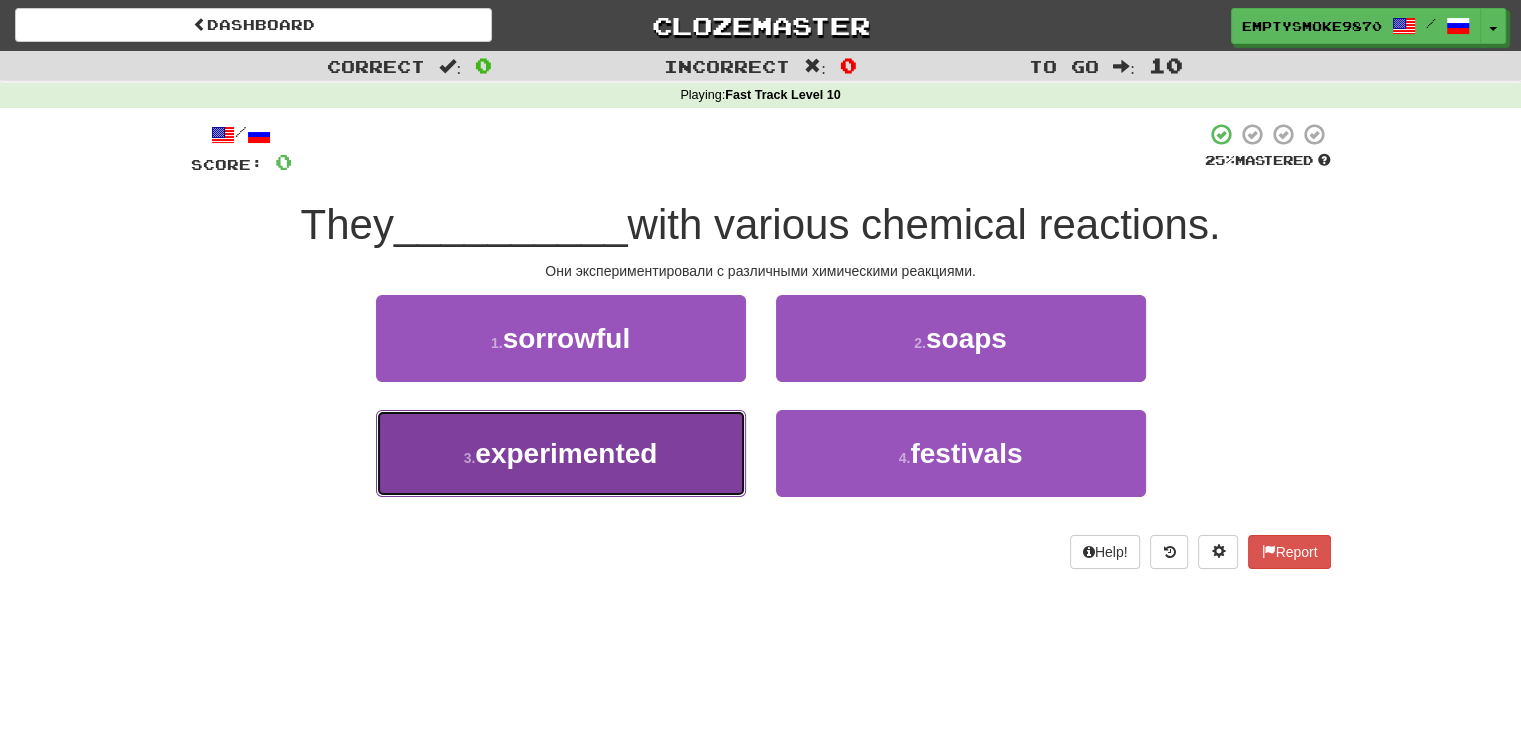 click on "3 .  experimented" at bounding box center [561, 453] 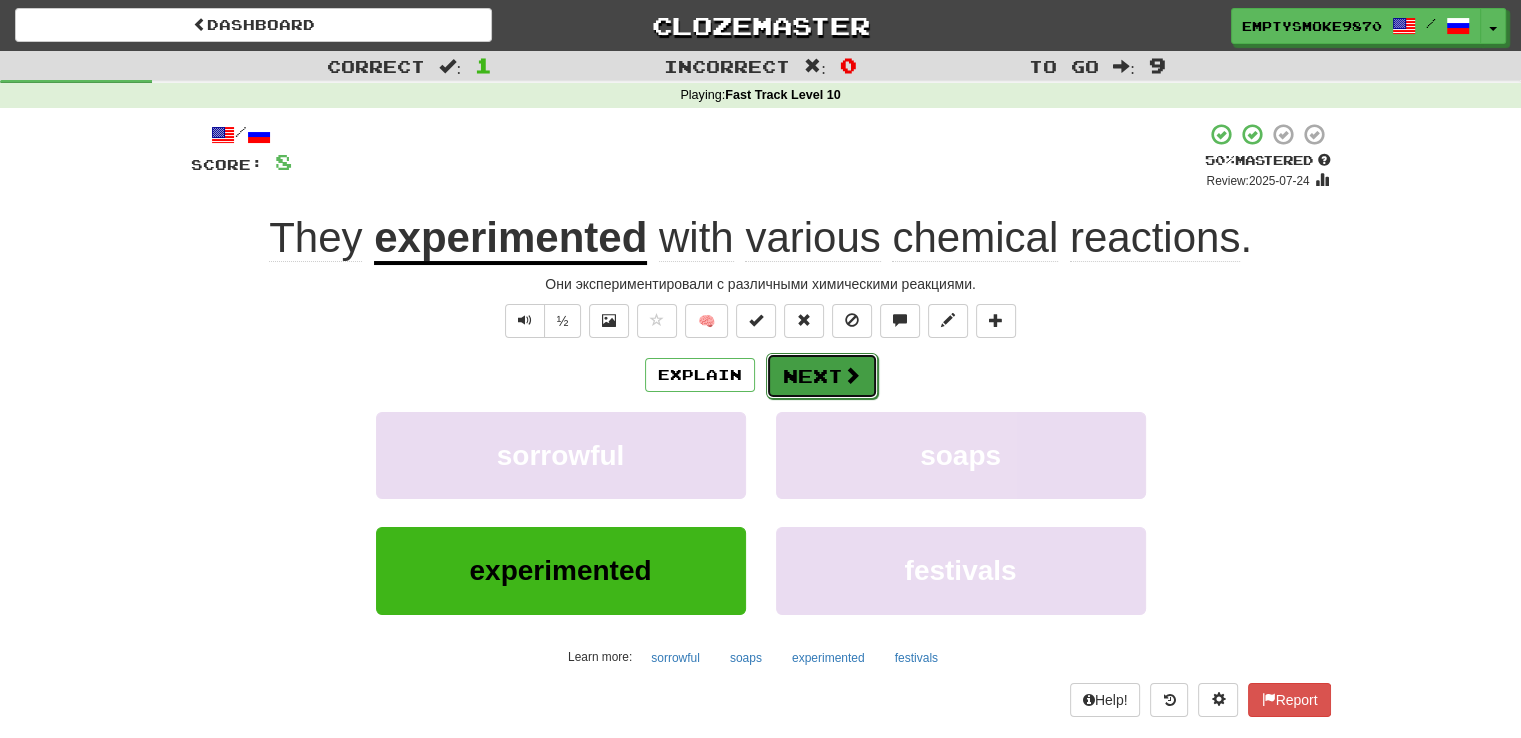 click on "Next" at bounding box center (822, 376) 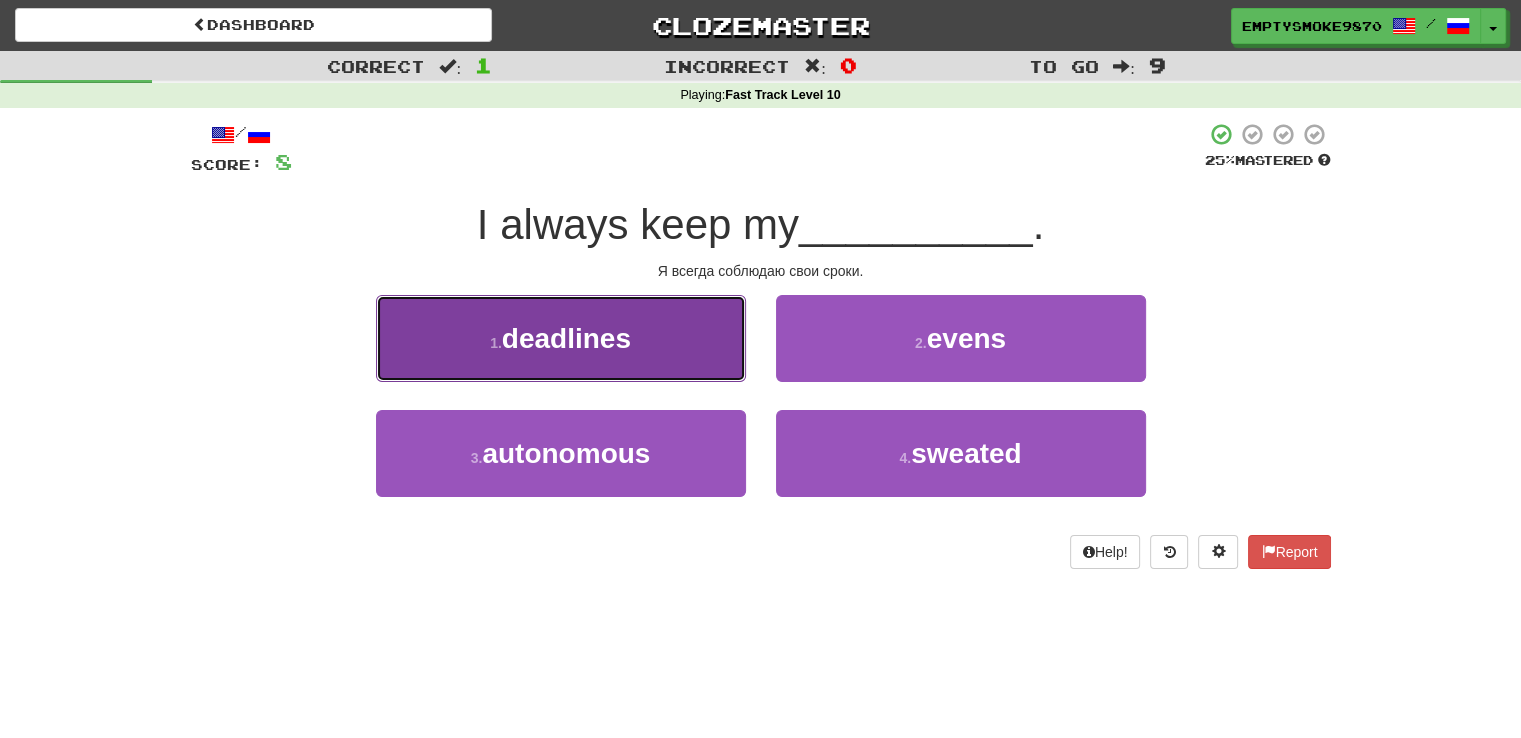 click on "1 .  deadlines" at bounding box center [561, 338] 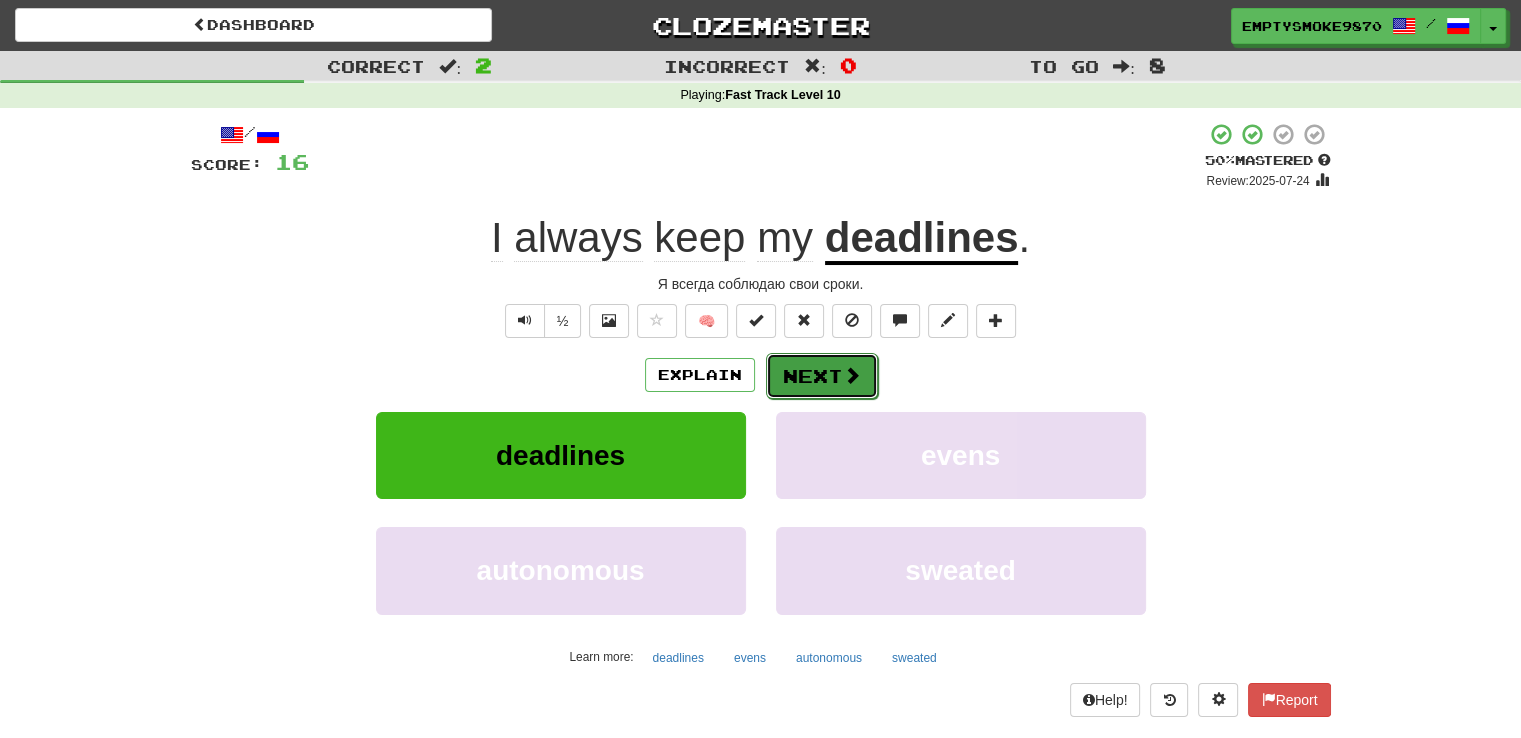 click on "Next" at bounding box center [822, 376] 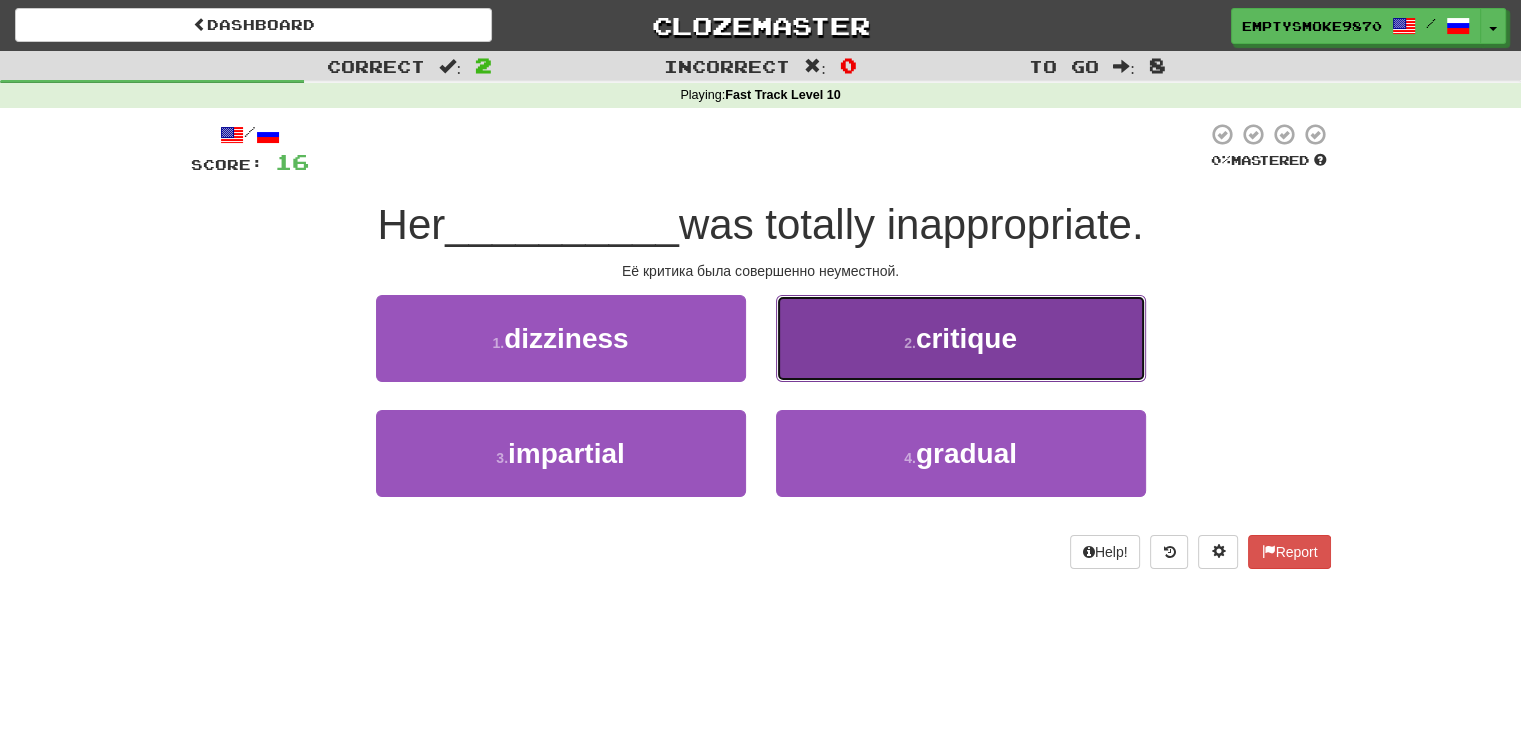 click on "2 .  critique" at bounding box center (961, 338) 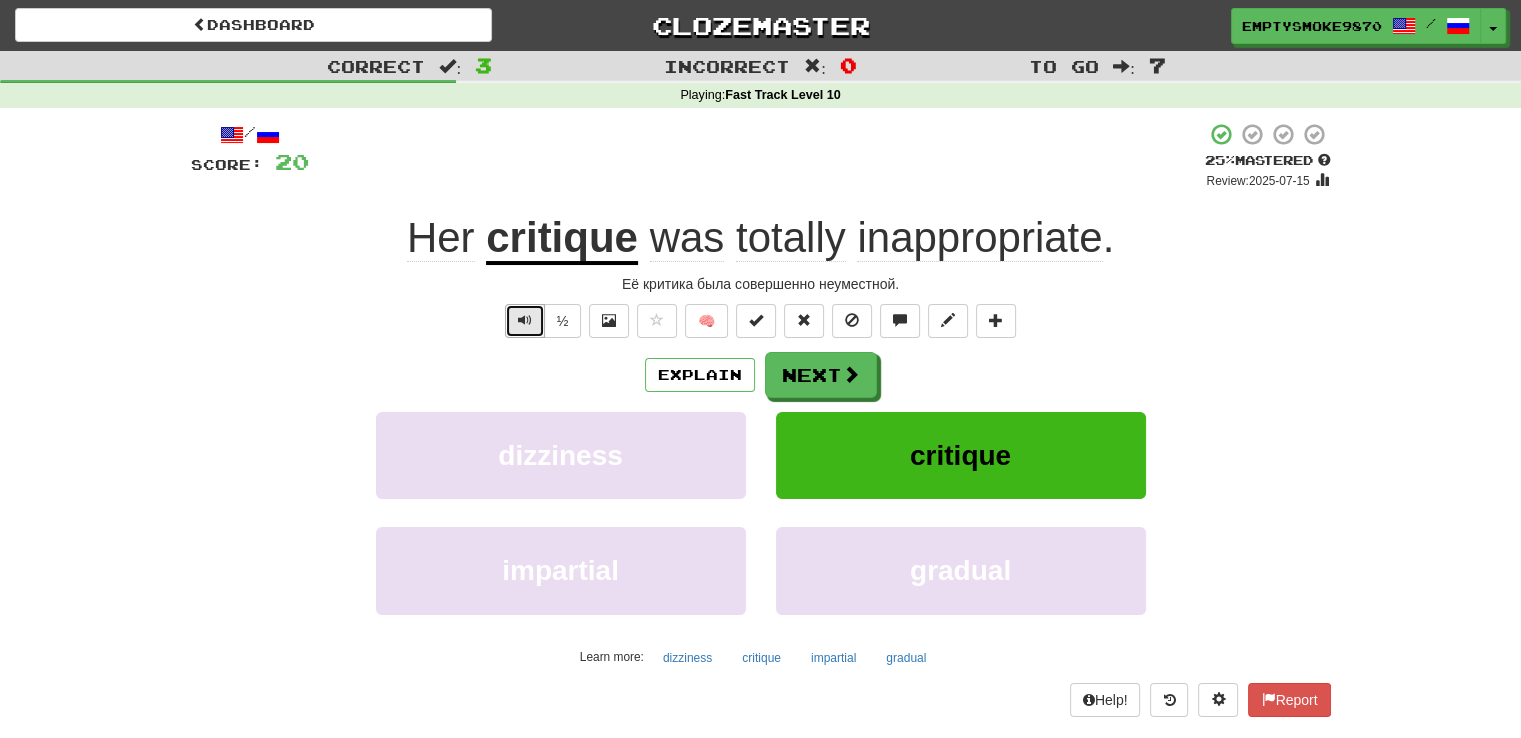 click at bounding box center [525, 321] 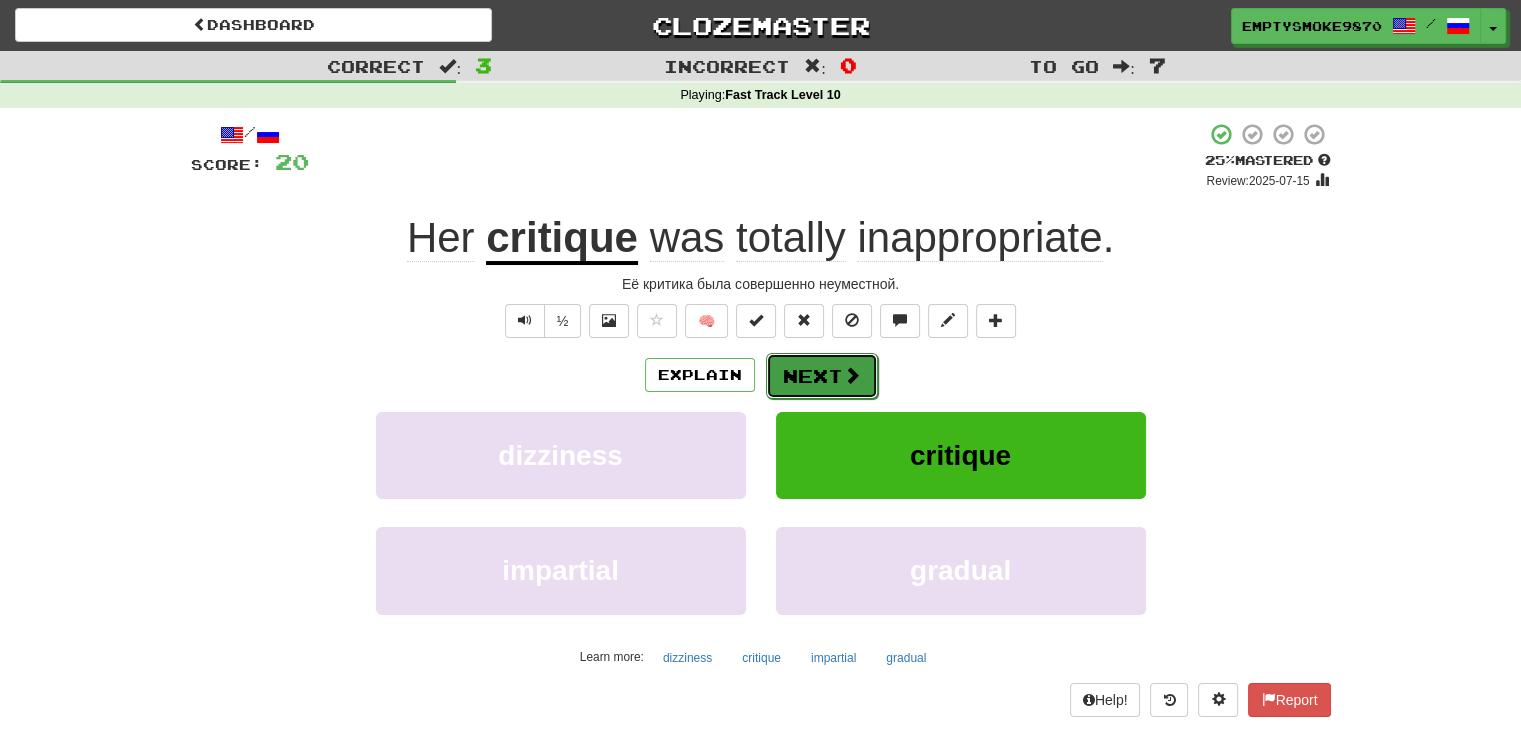 click on "Next" at bounding box center [822, 376] 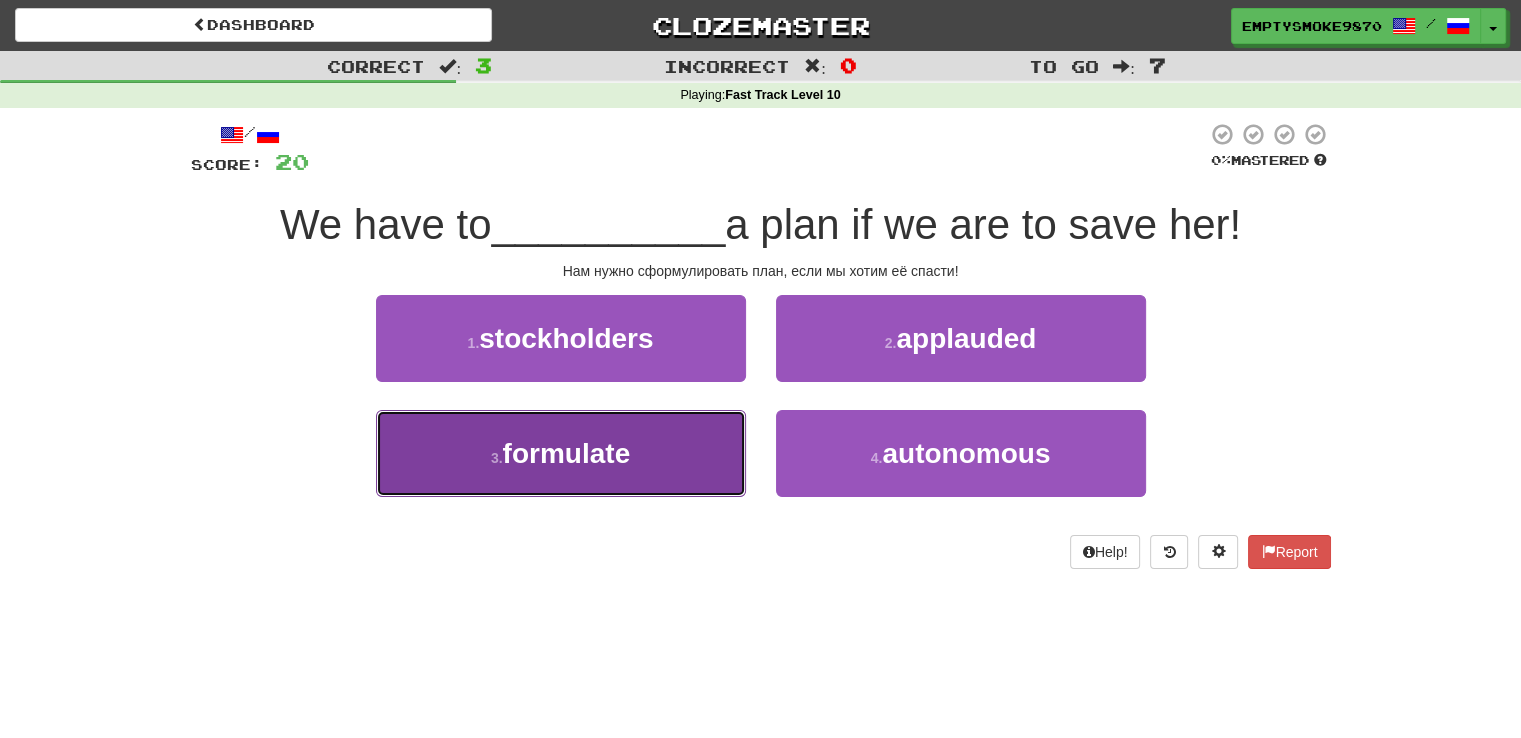 click on "3 .  formulate" at bounding box center (561, 453) 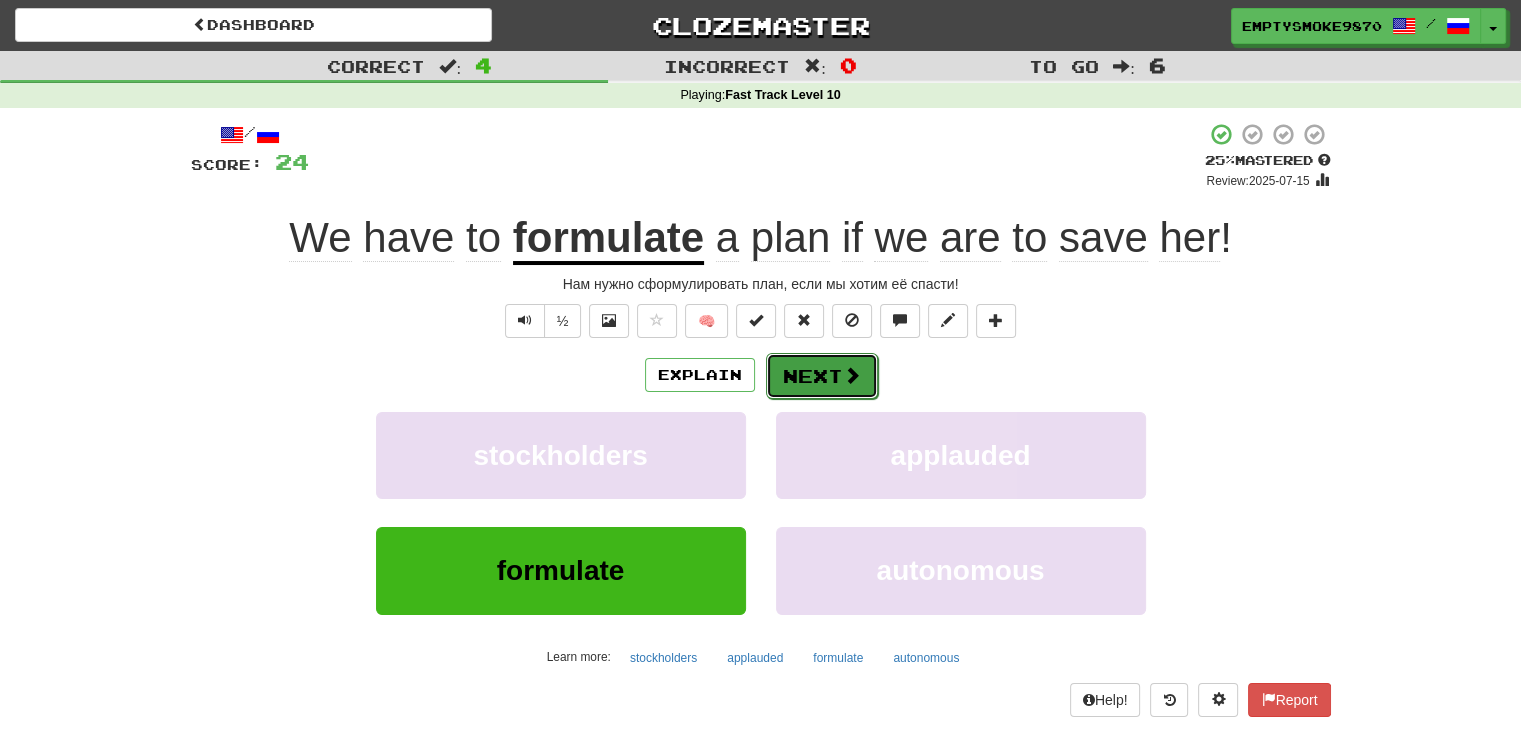 click on "Next" at bounding box center [822, 376] 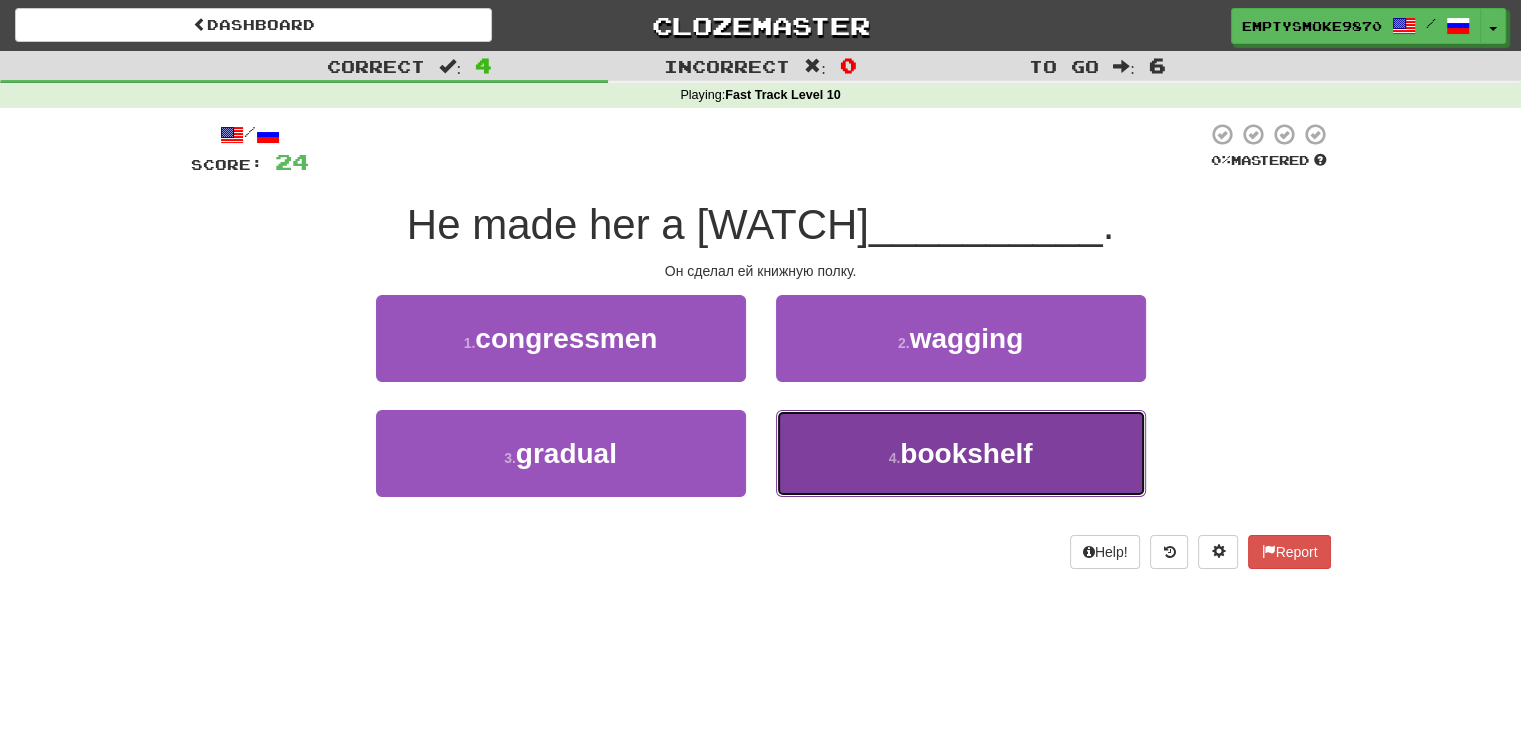click on "4 .  bookshelf" at bounding box center [961, 453] 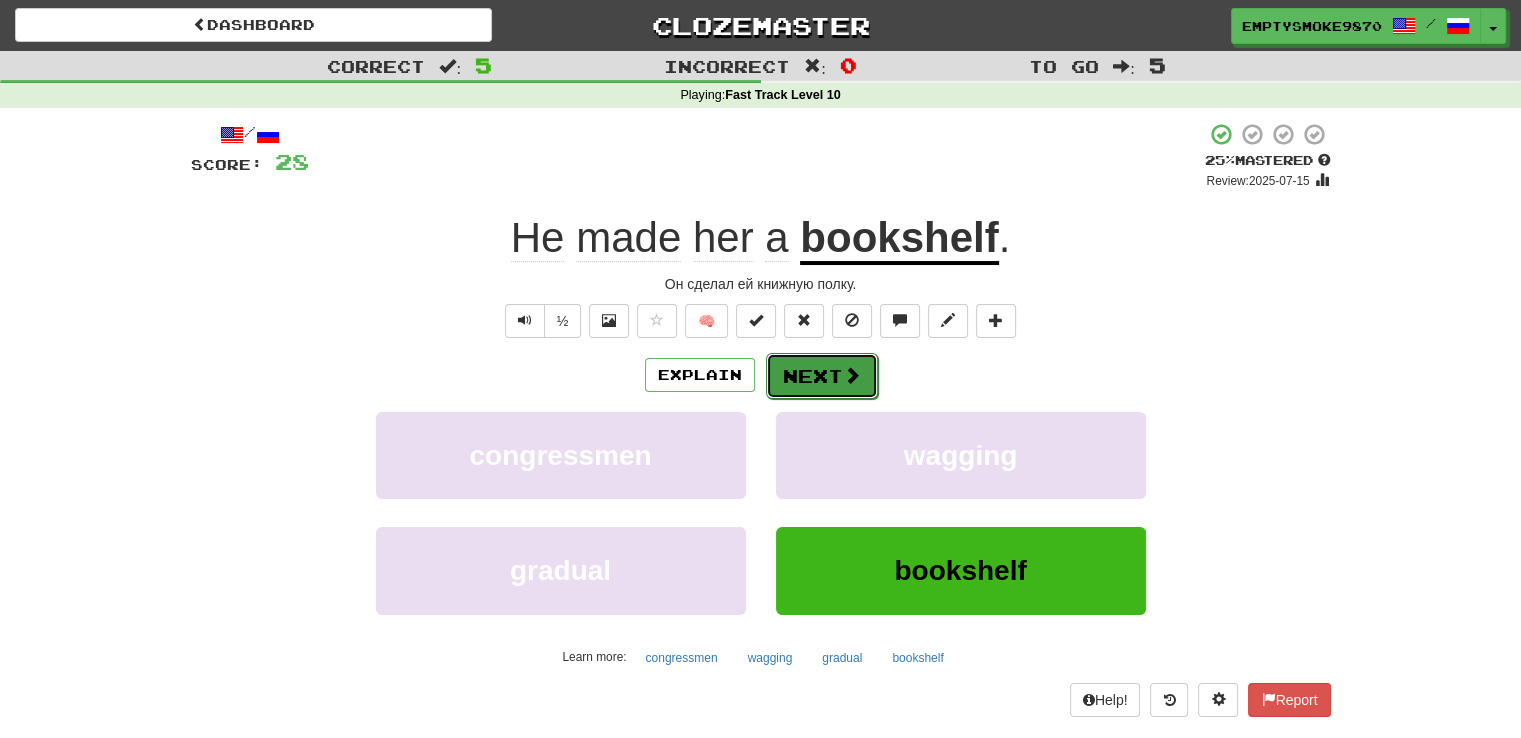 click on "Next" at bounding box center (822, 376) 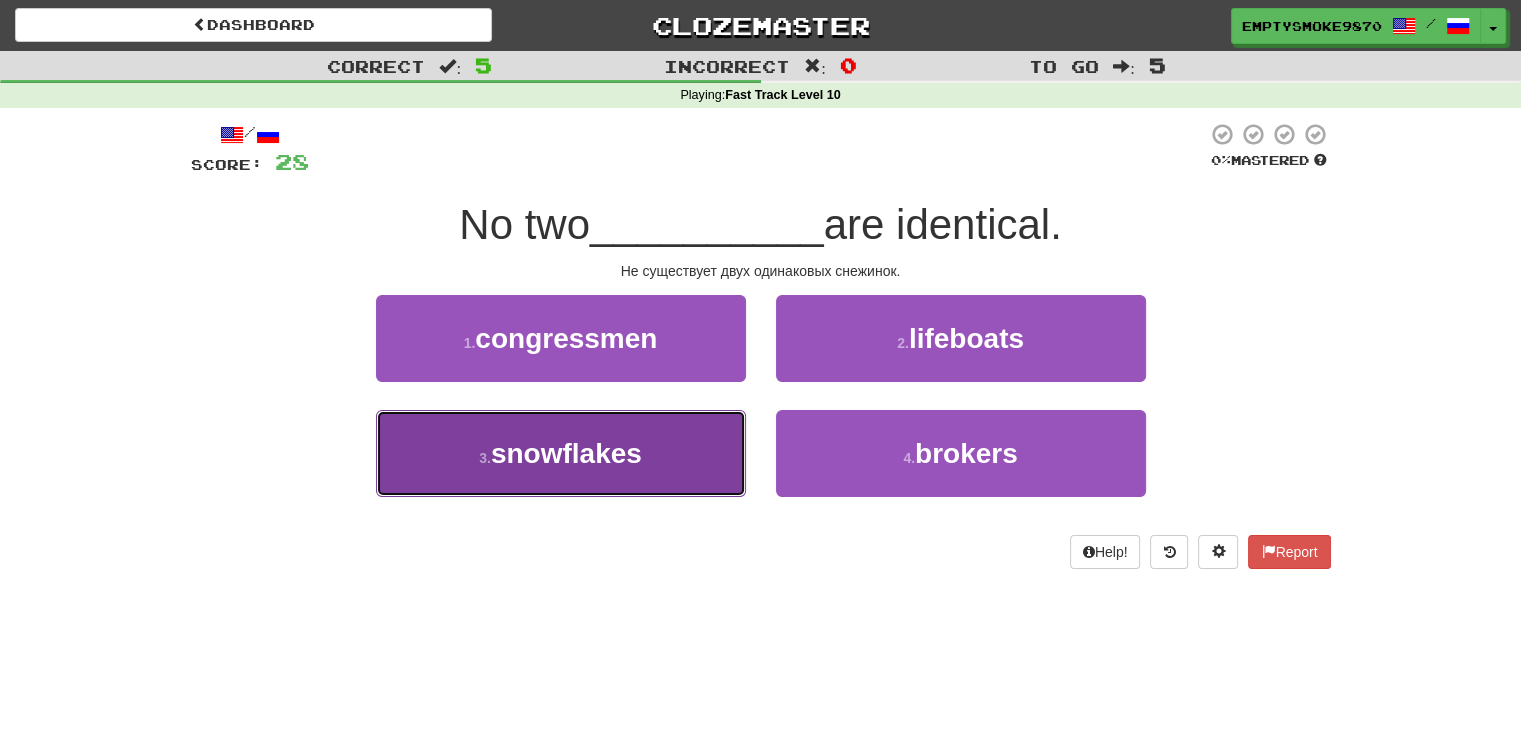 click on "3 .  snowflakes" at bounding box center [561, 453] 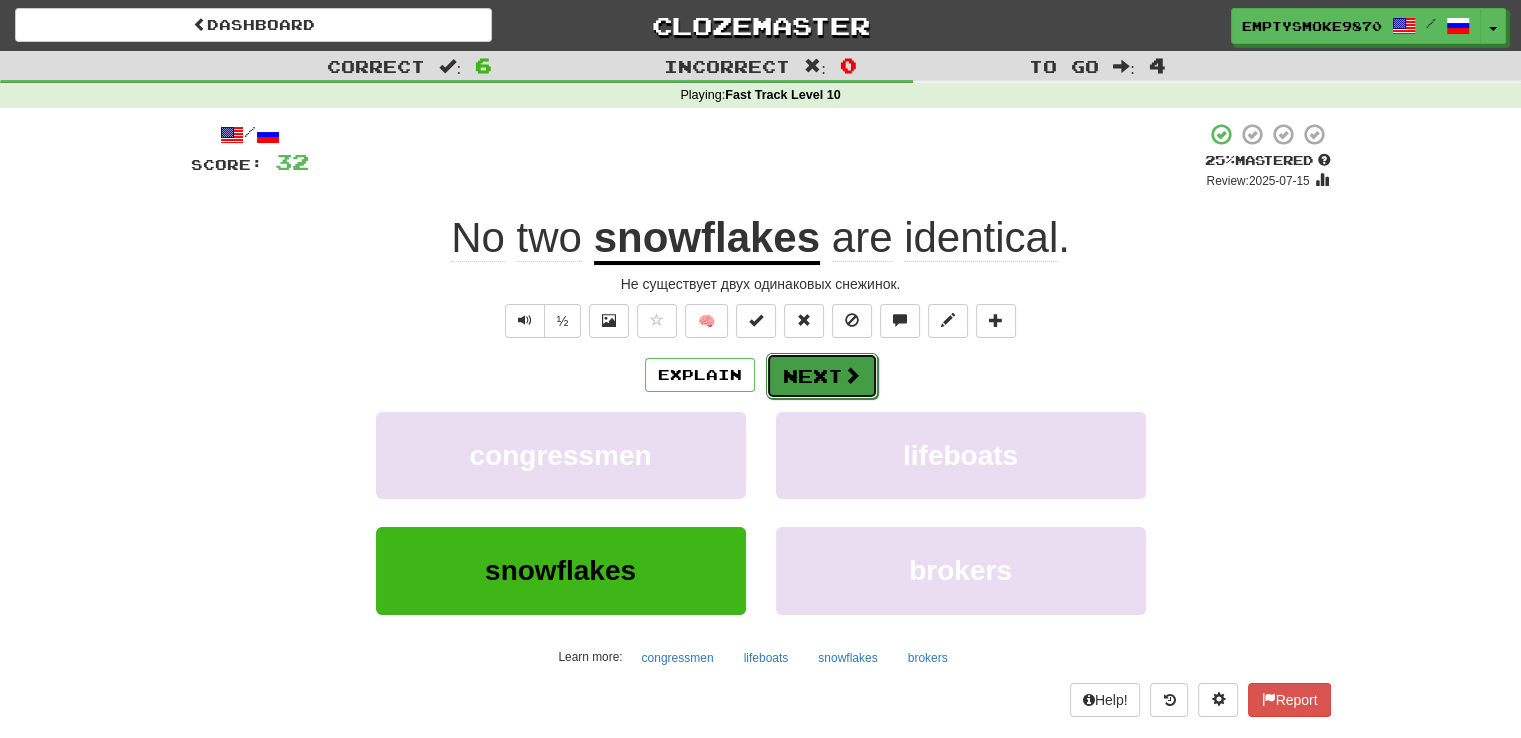 click on "Next" at bounding box center (822, 376) 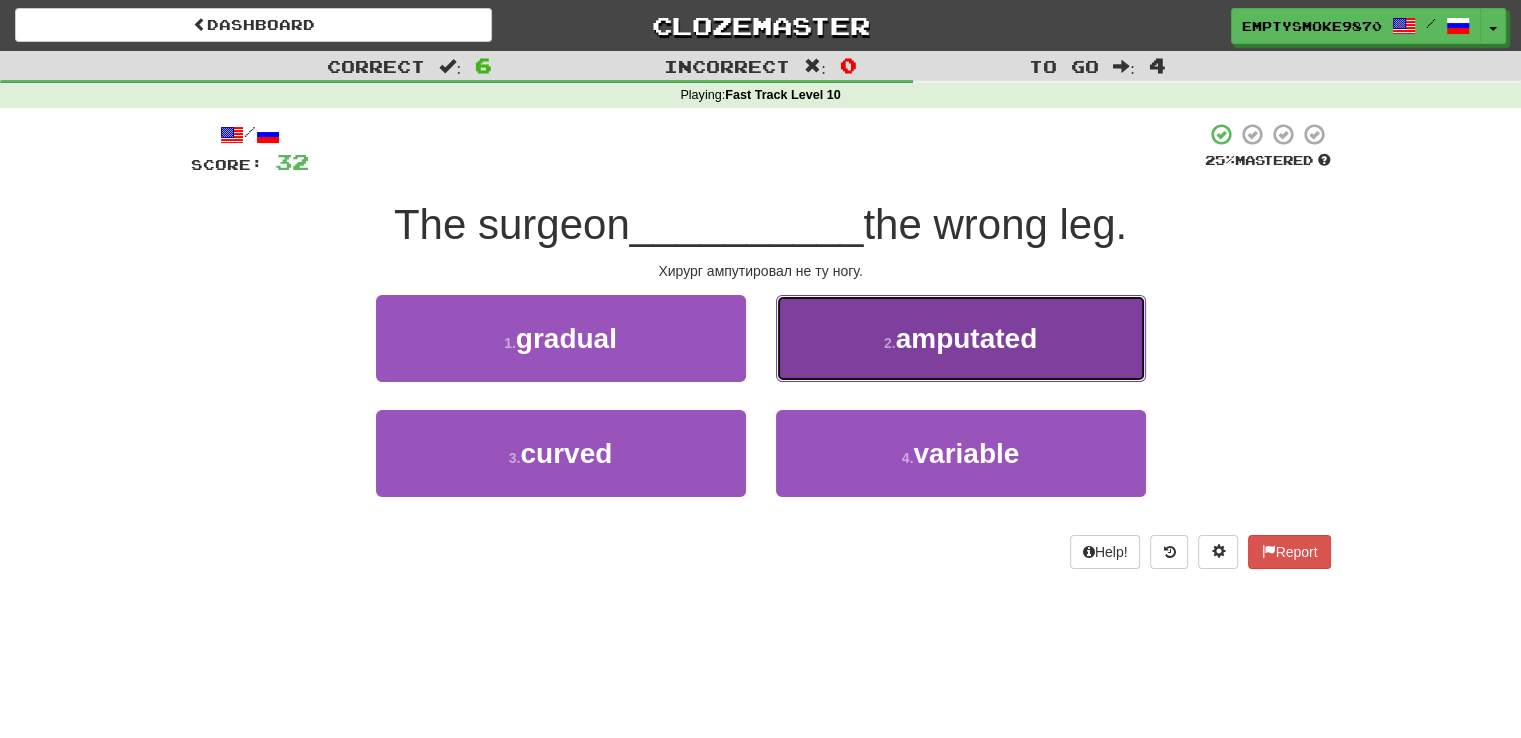 click on "2 .  amputated" at bounding box center (961, 338) 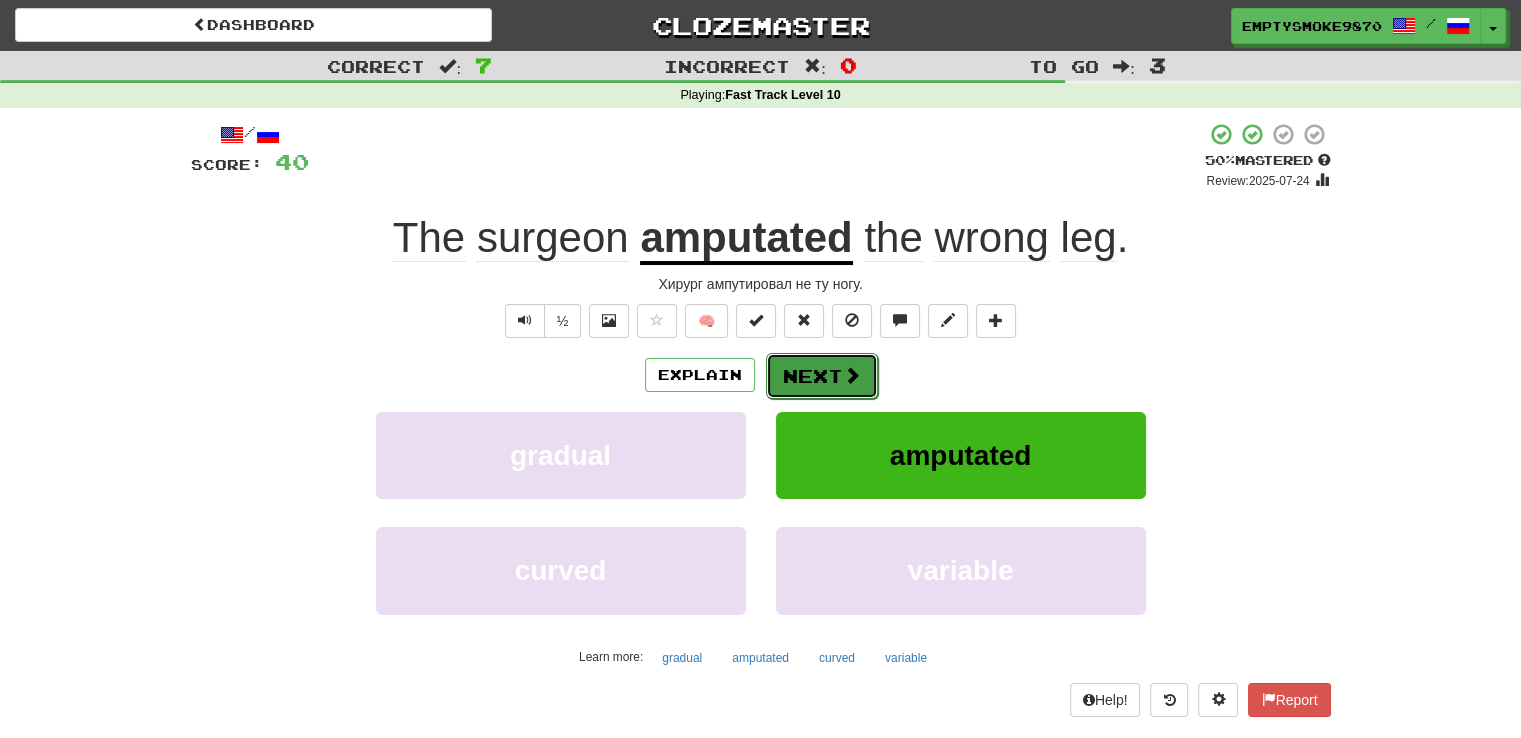 click on "Next" at bounding box center (822, 376) 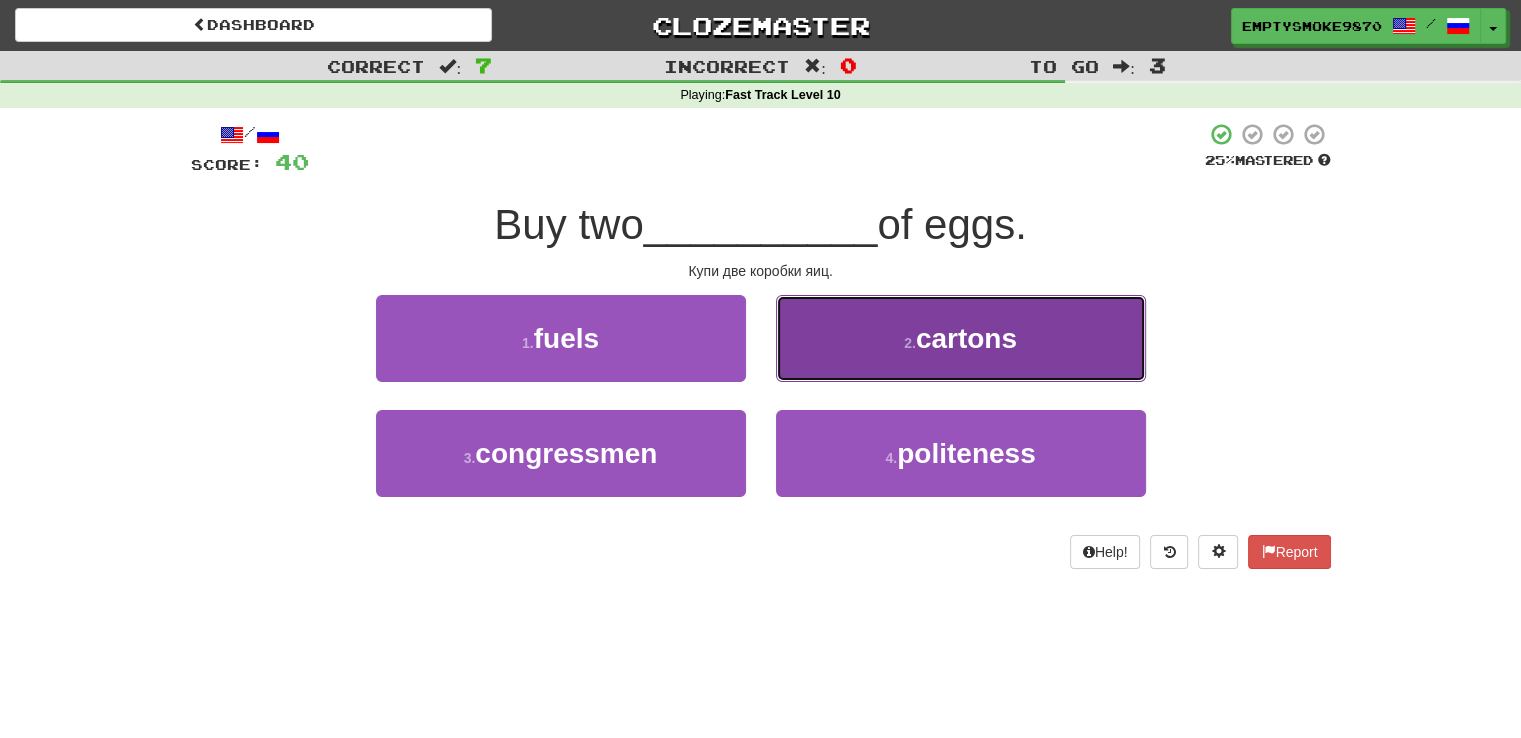 click on "2 .  cartons" at bounding box center (961, 338) 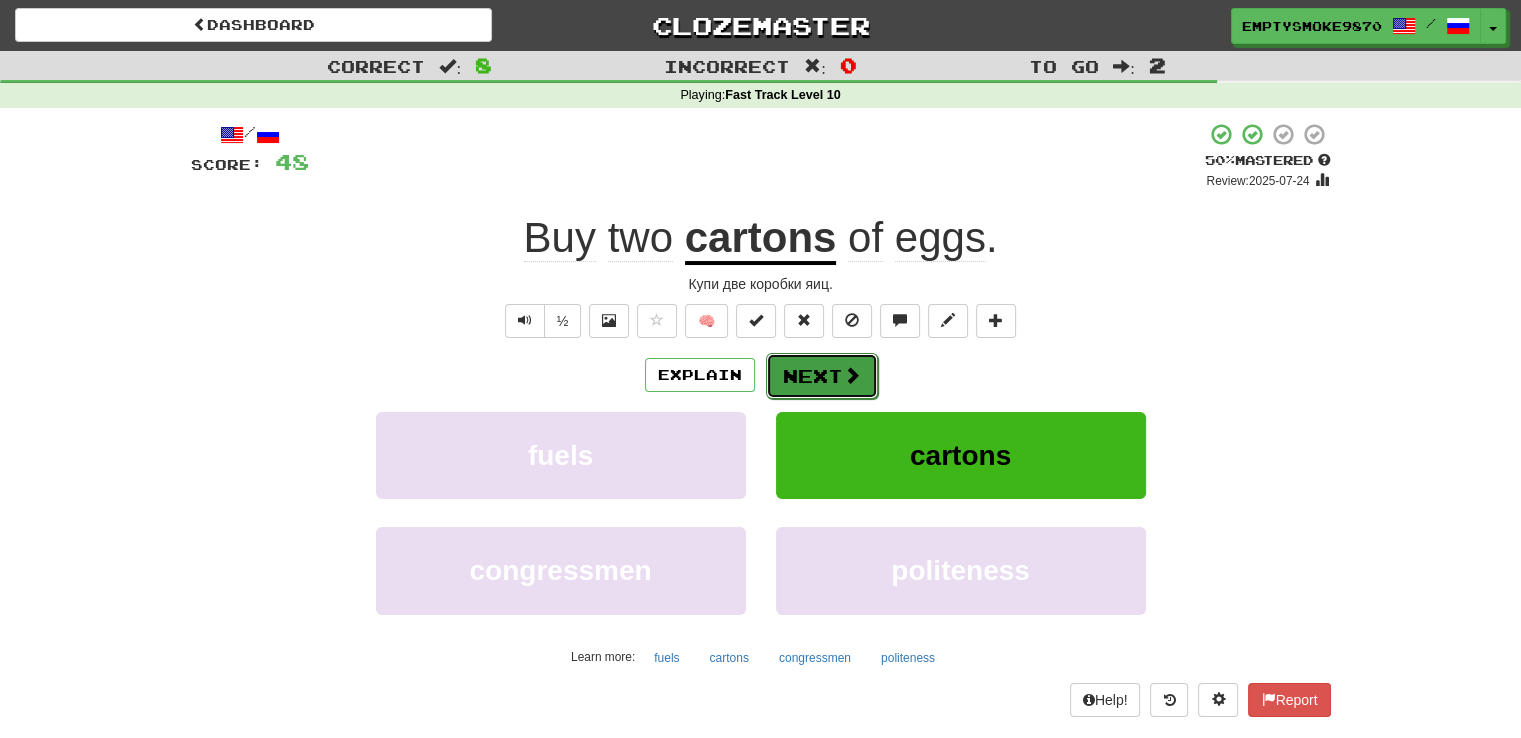click on "Next" at bounding box center (822, 376) 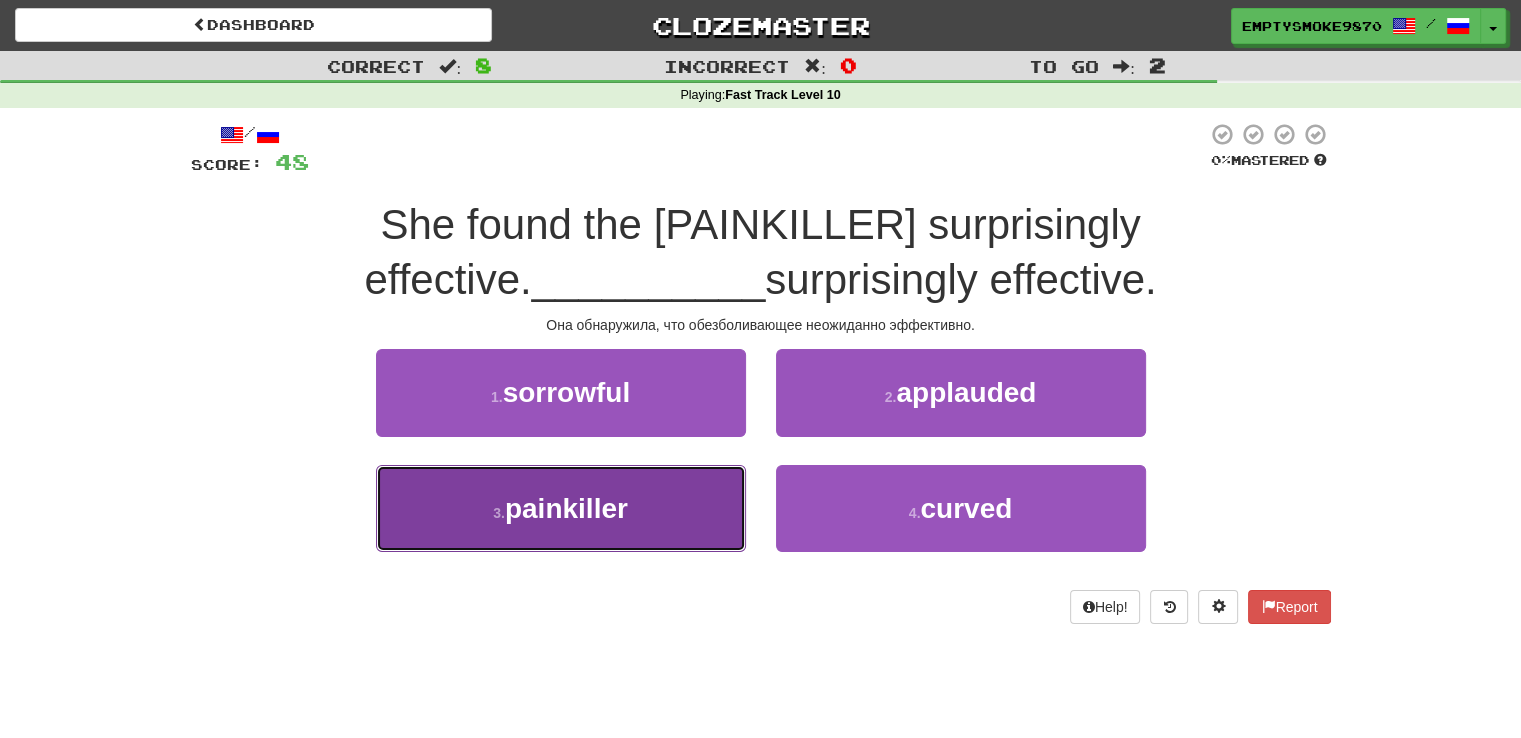 click on "3 .  painkiller" at bounding box center (561, 508) 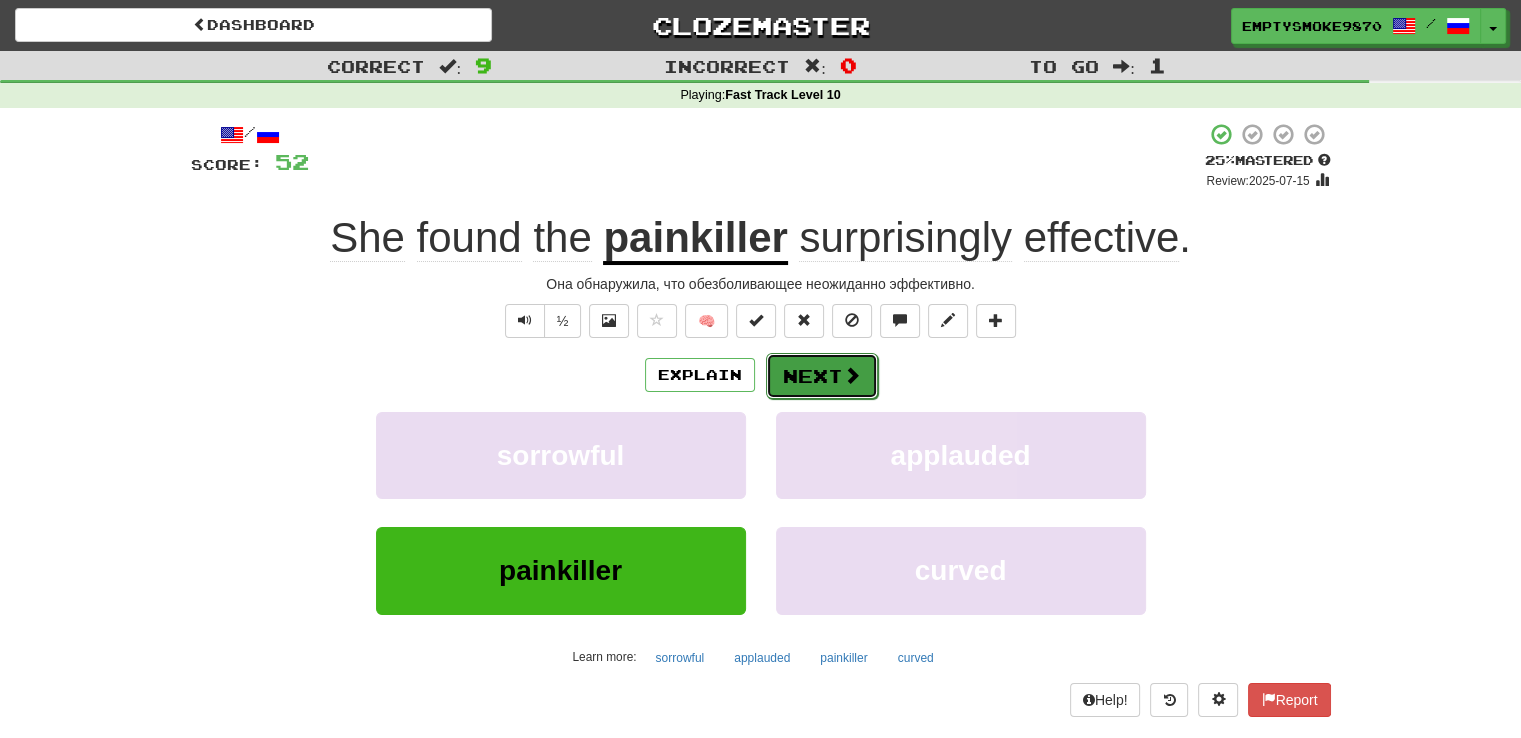 click on "Next" at bounding box center (822, 376) 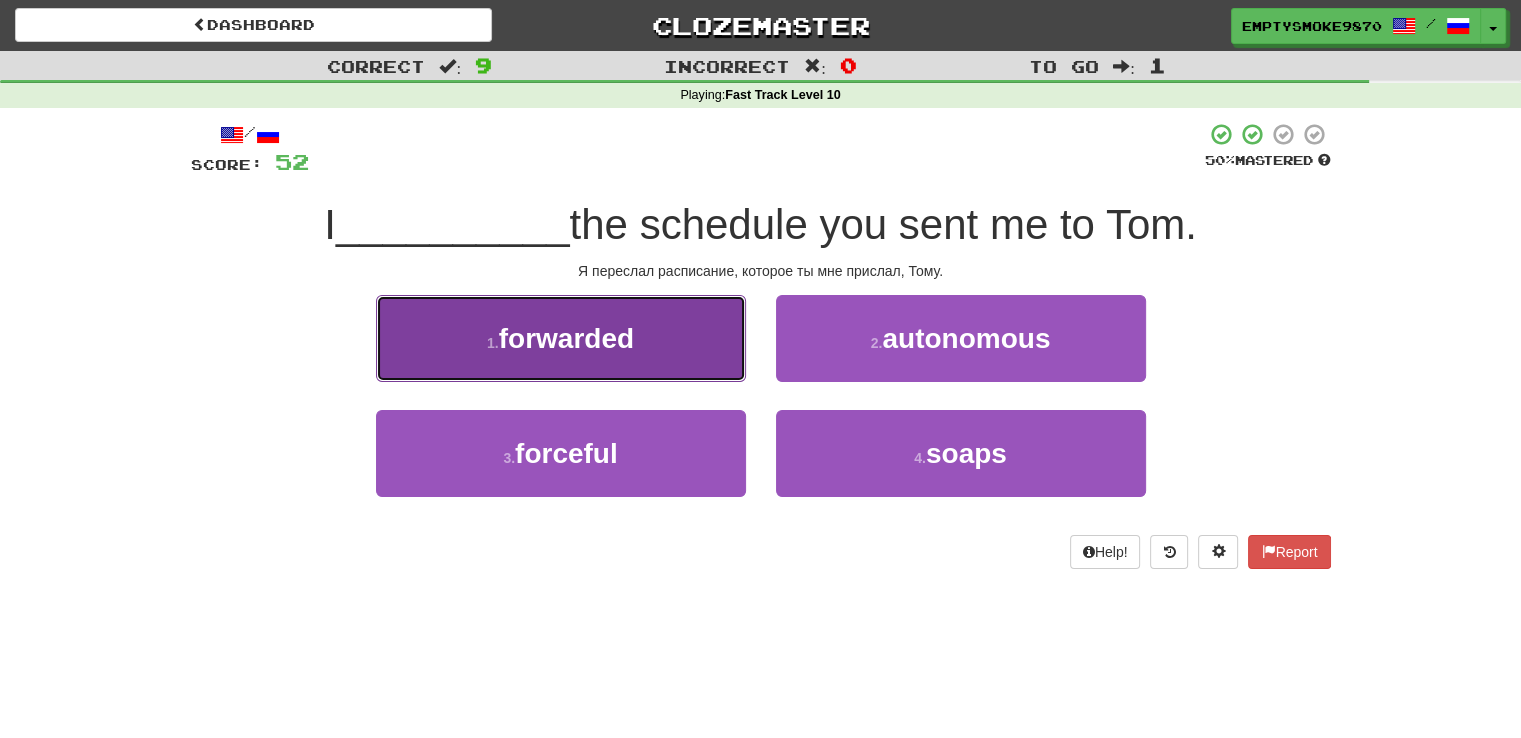 click on "1 .  forwarded" at bounding box center (561, 338) 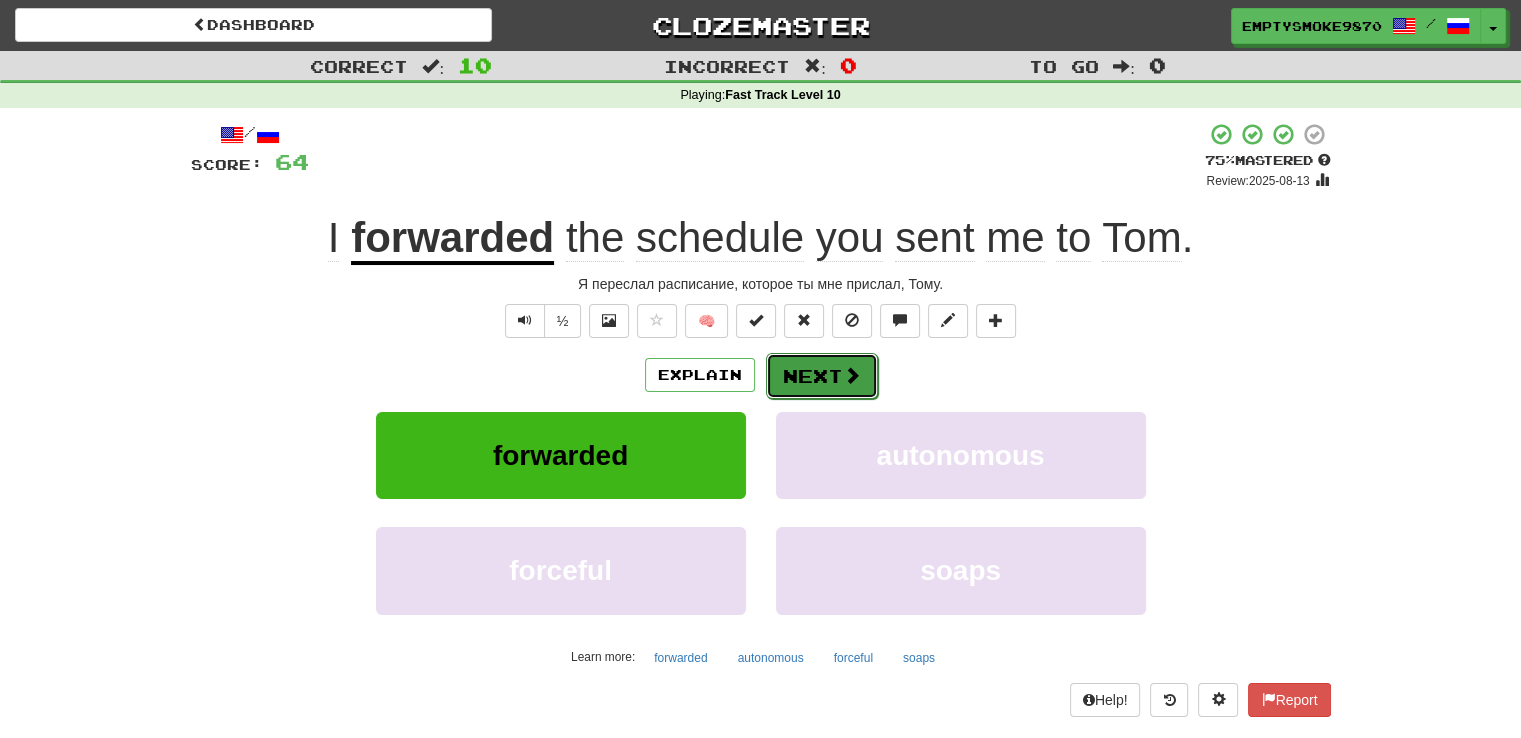 click on "Next" at bounding box center (822, 376) 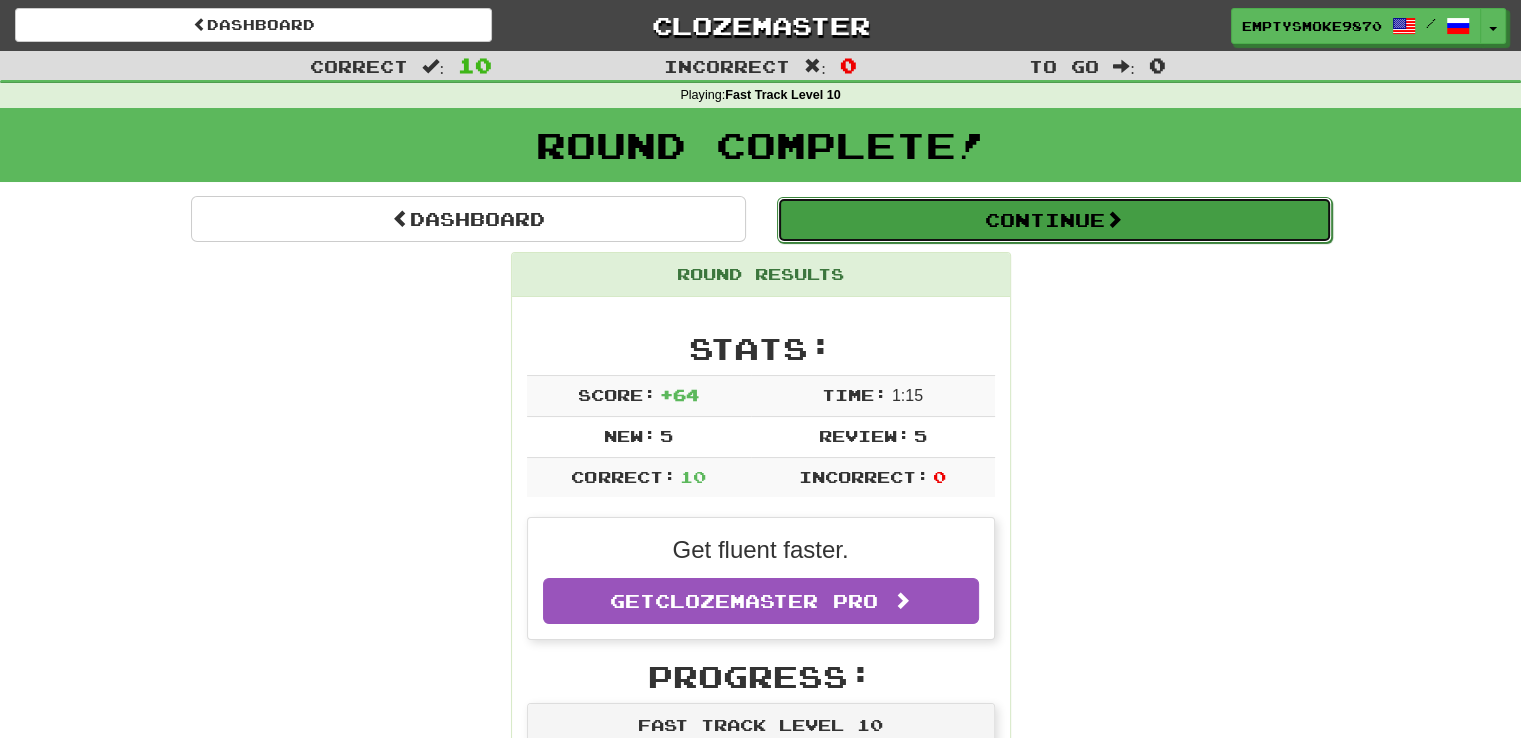 click on "Continue" at bounding box center (1054, 220) 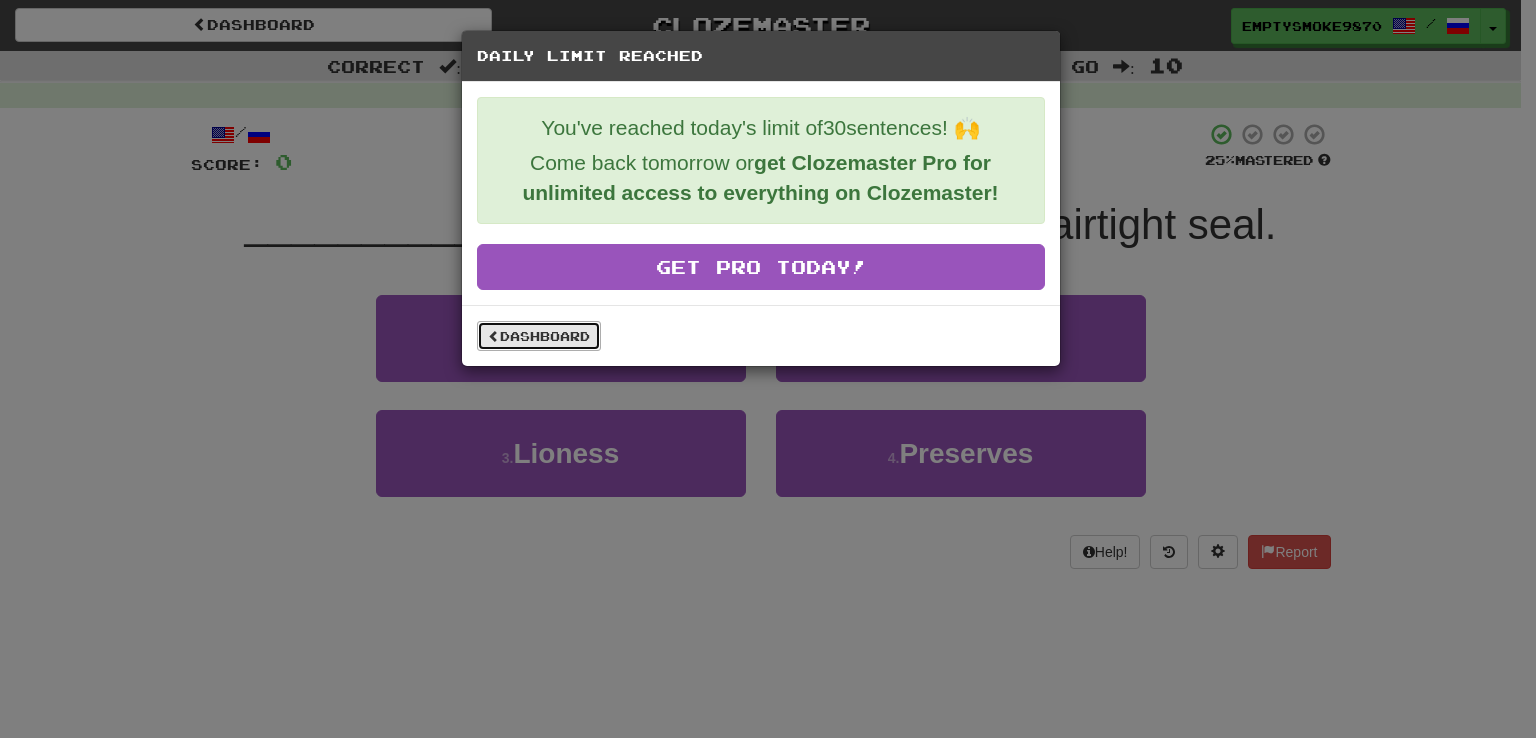 click on "Dashboard" at bounding box center (539, 336) 